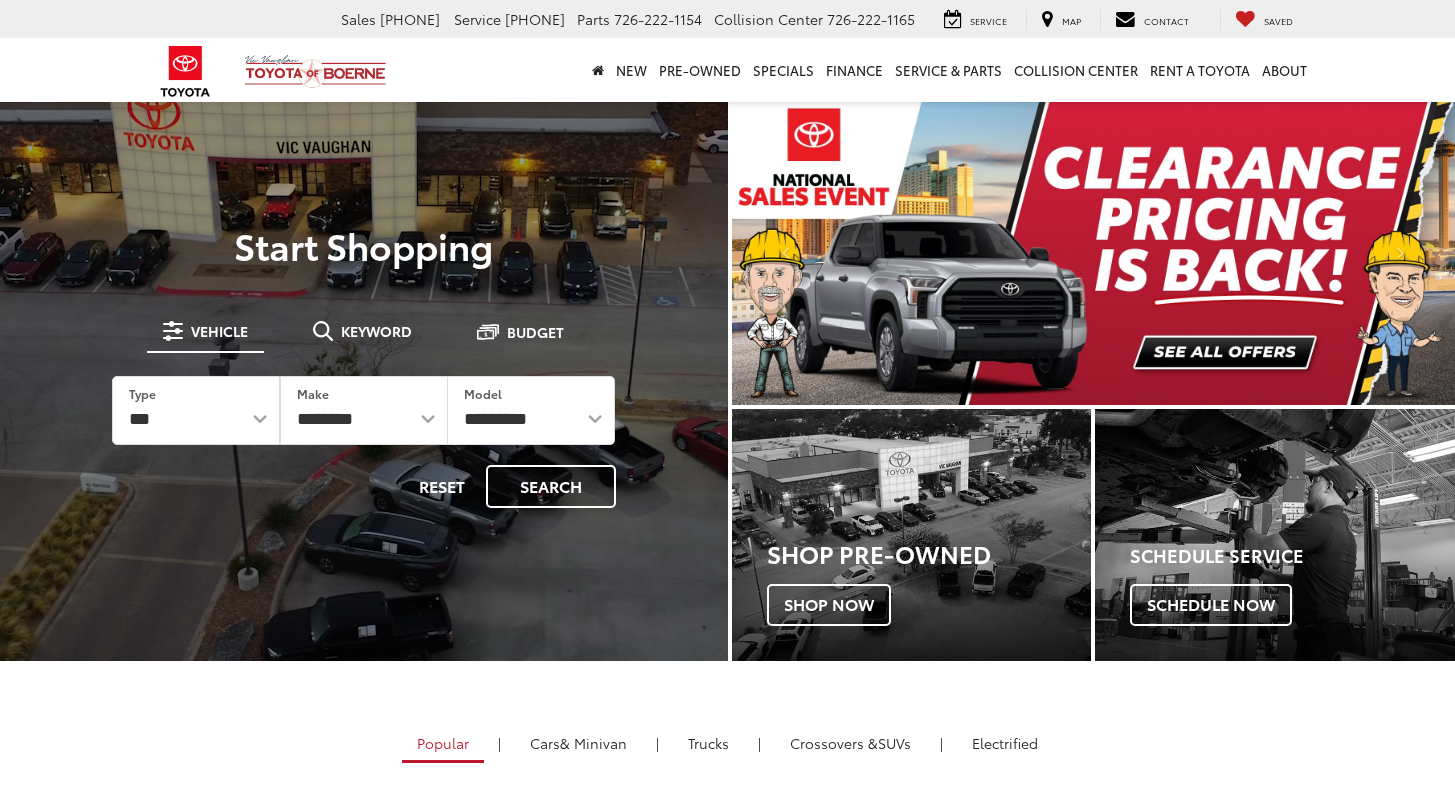 scroll, scrollTop: 0, scrollLeft: 0, axis: both 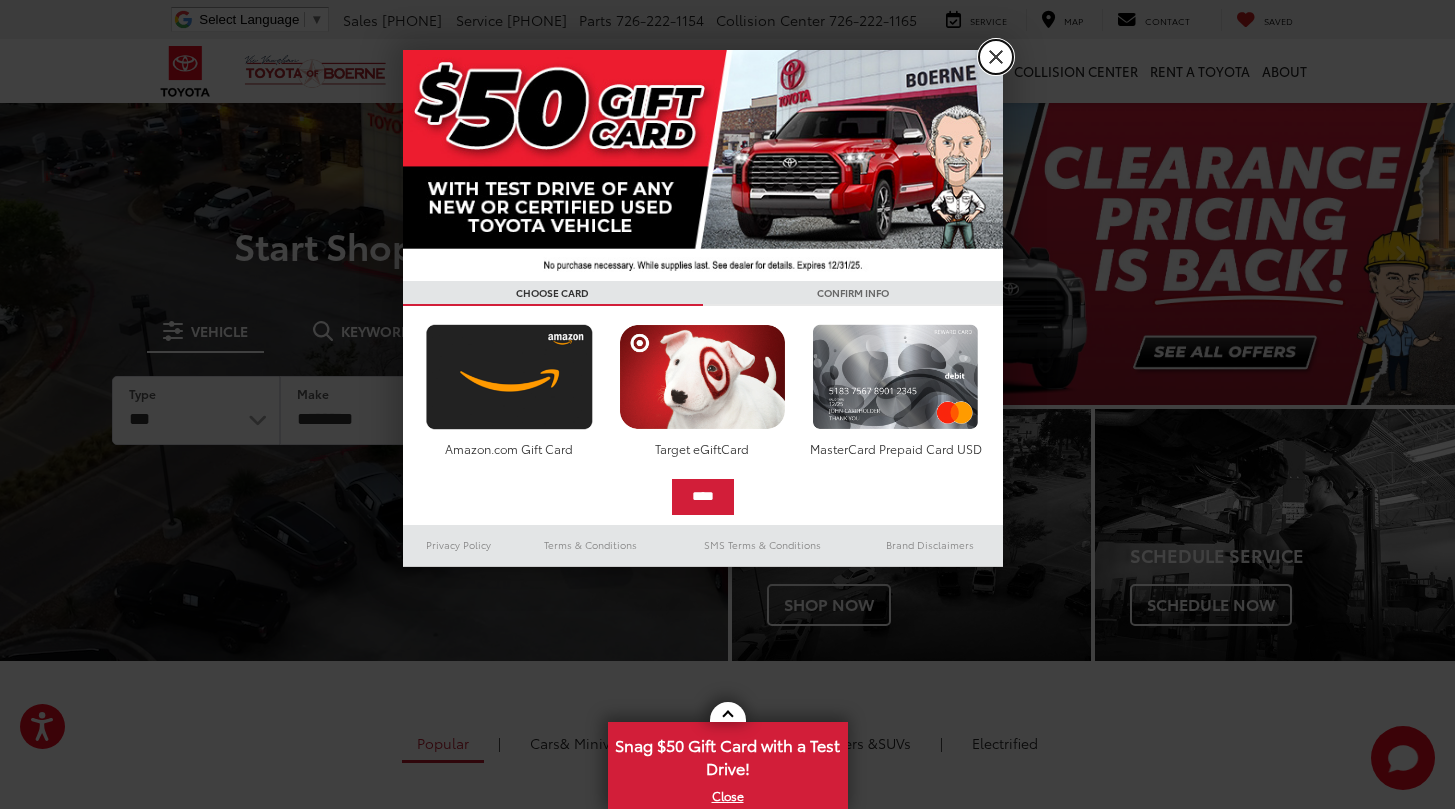 click on "X" at bounding box center (996, 57) 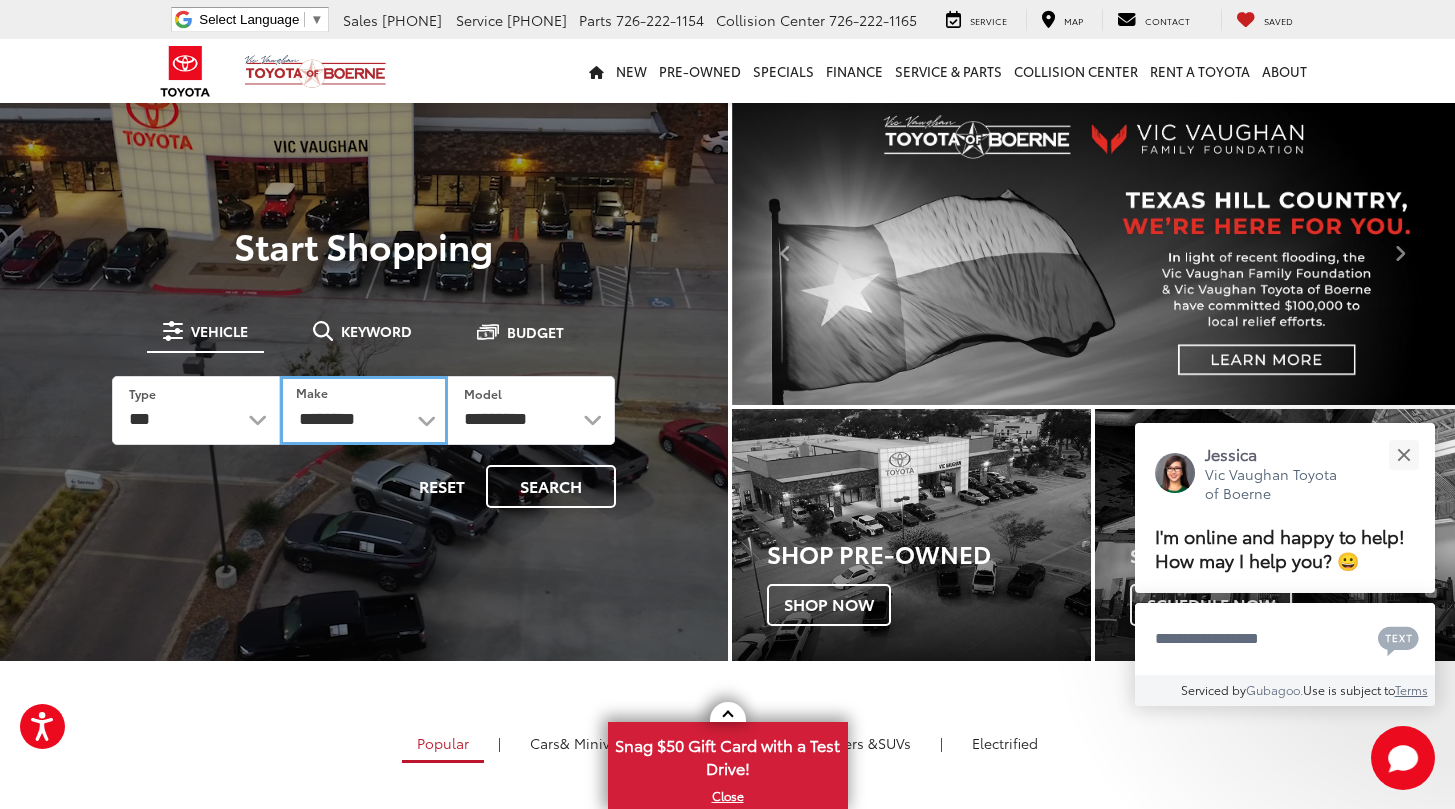 click on "**********" at bounding box center (364, 410) 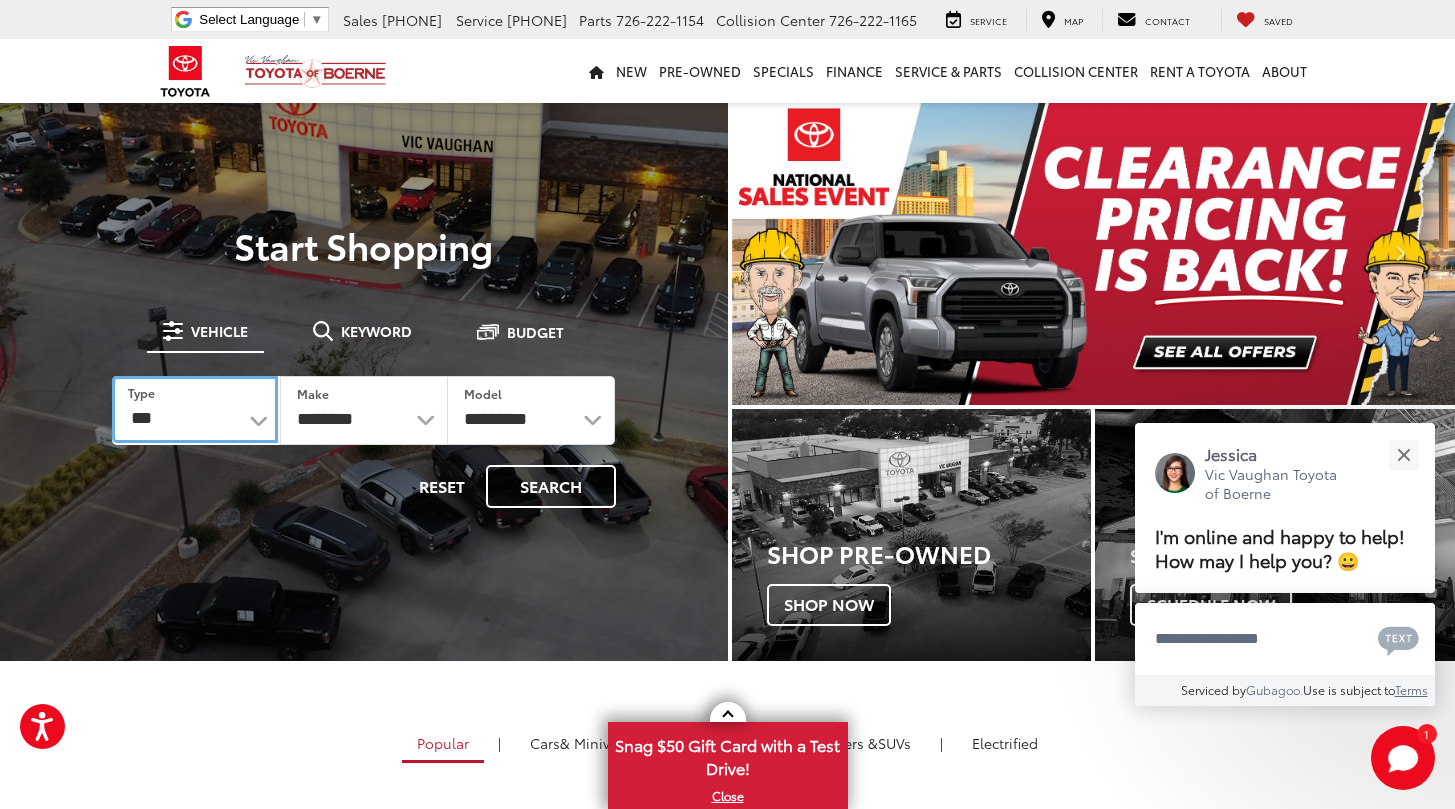 click on "***
***
****
*********" at bounding box center (195, 409) 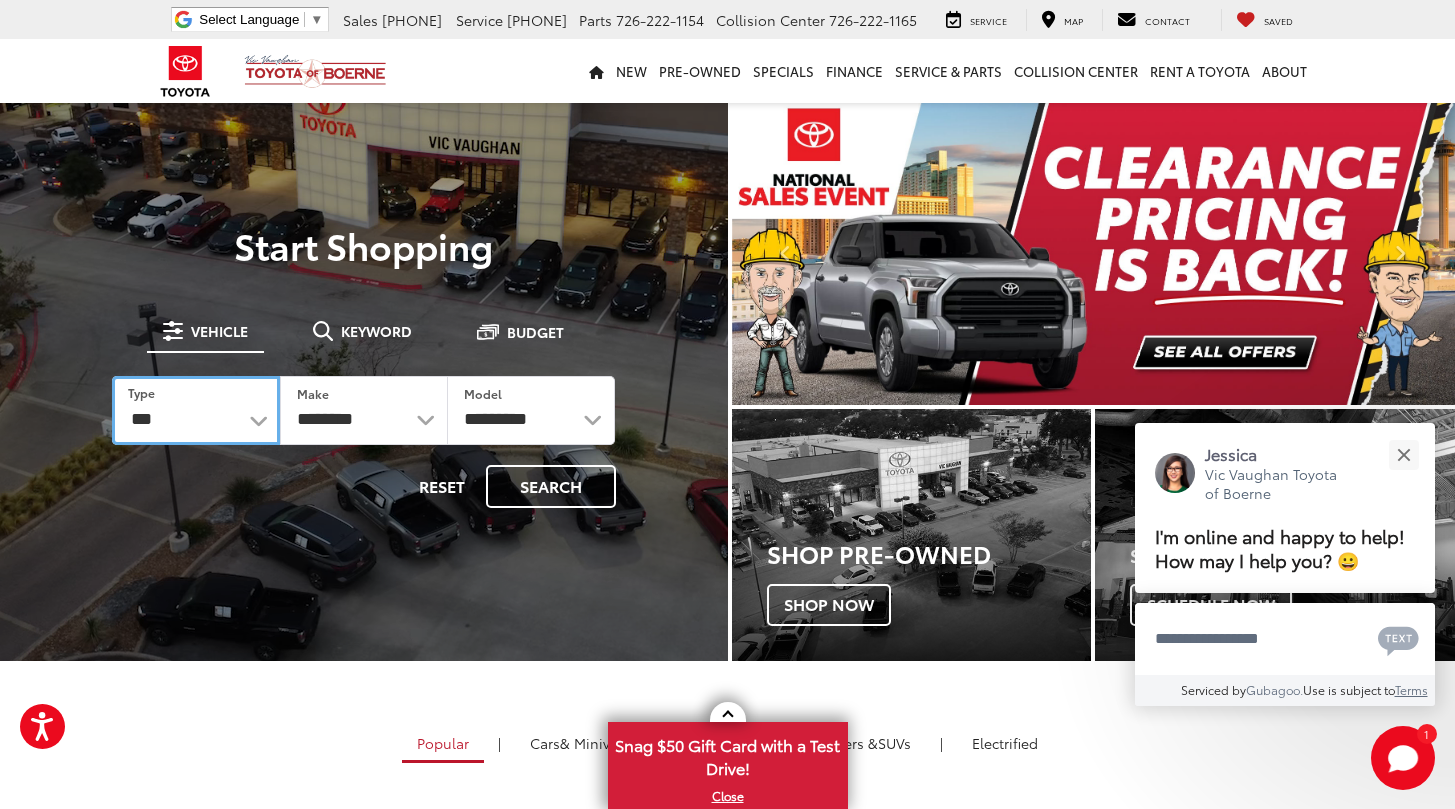 select on "******" 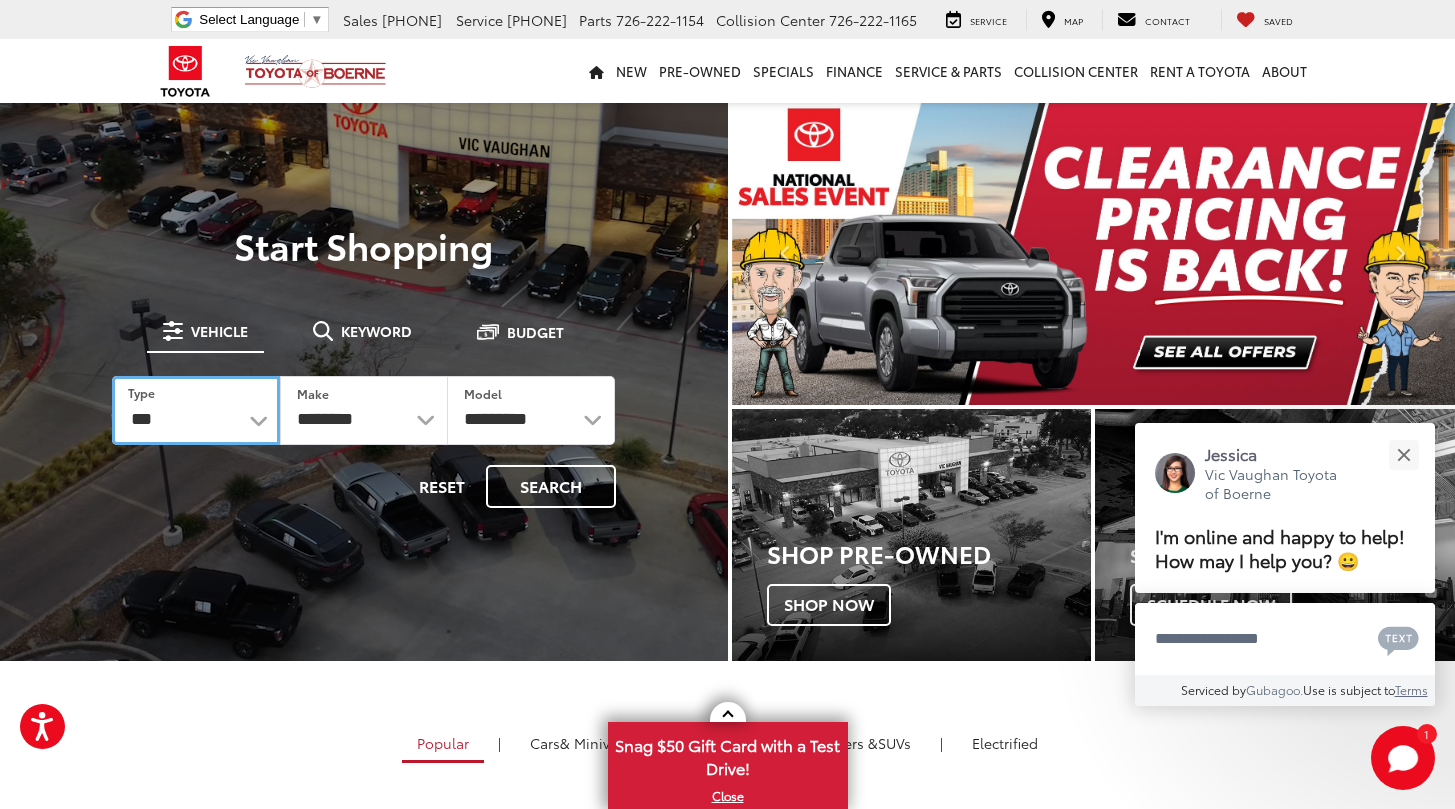select on "******" 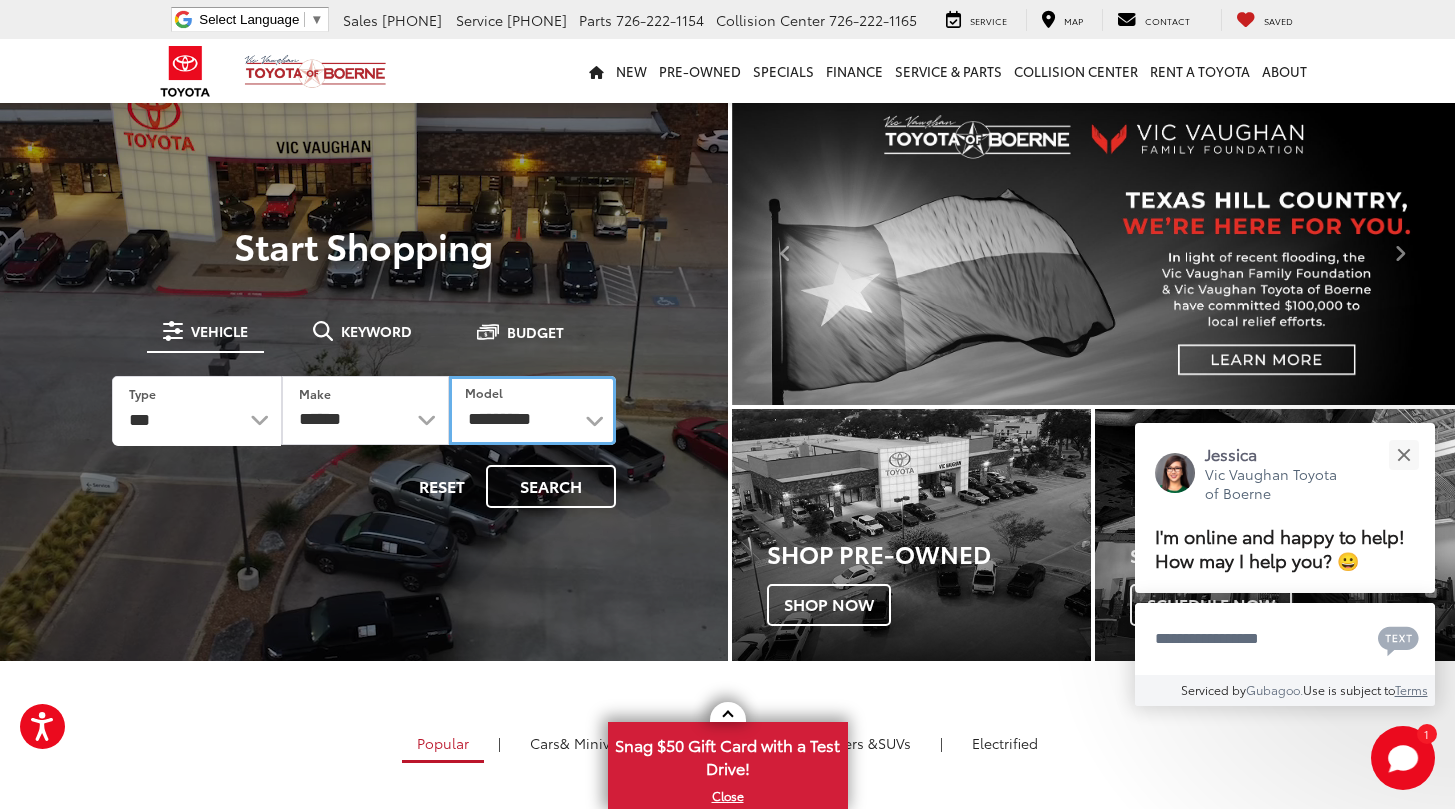 click on "**********" at bounding box center [532, 410] 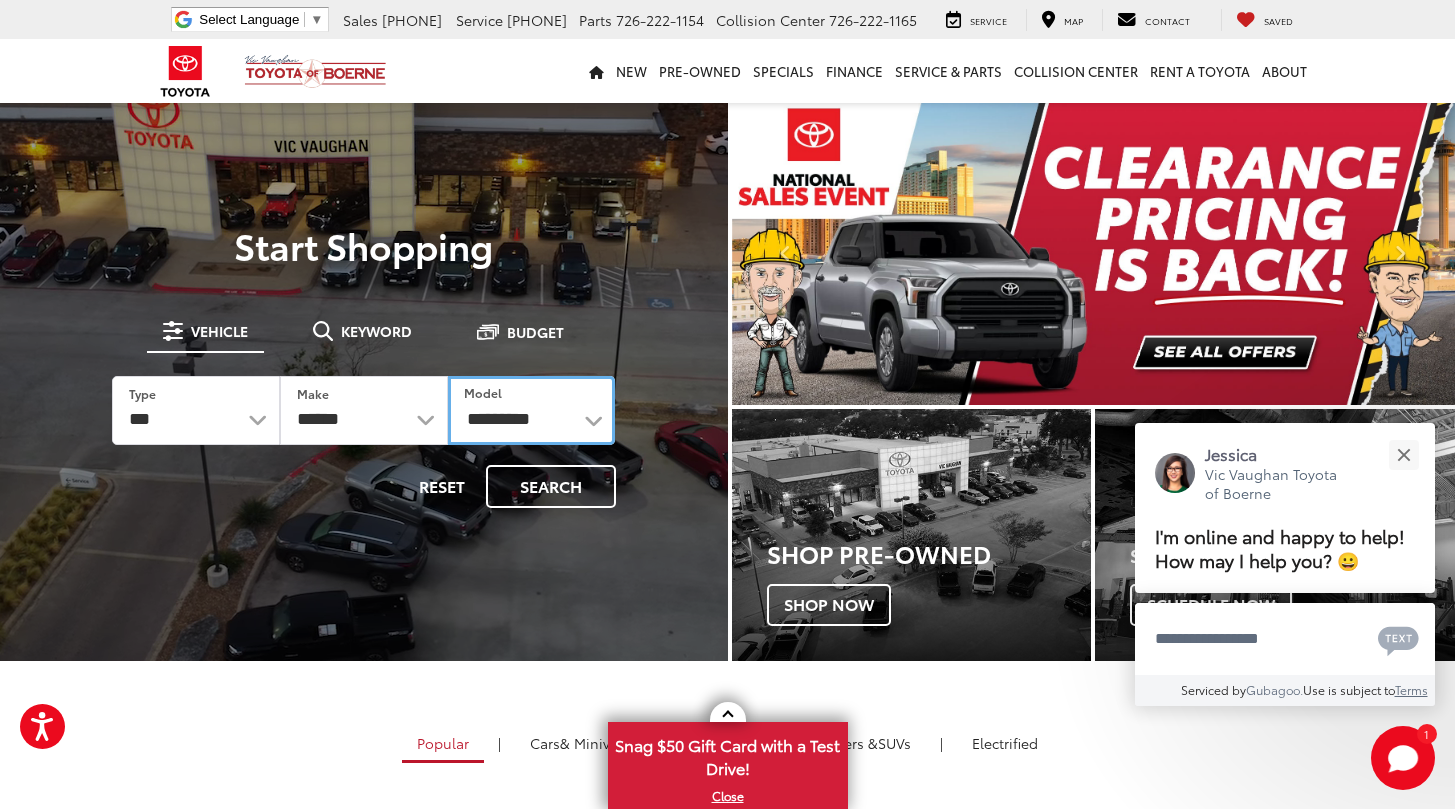 select on "**********" 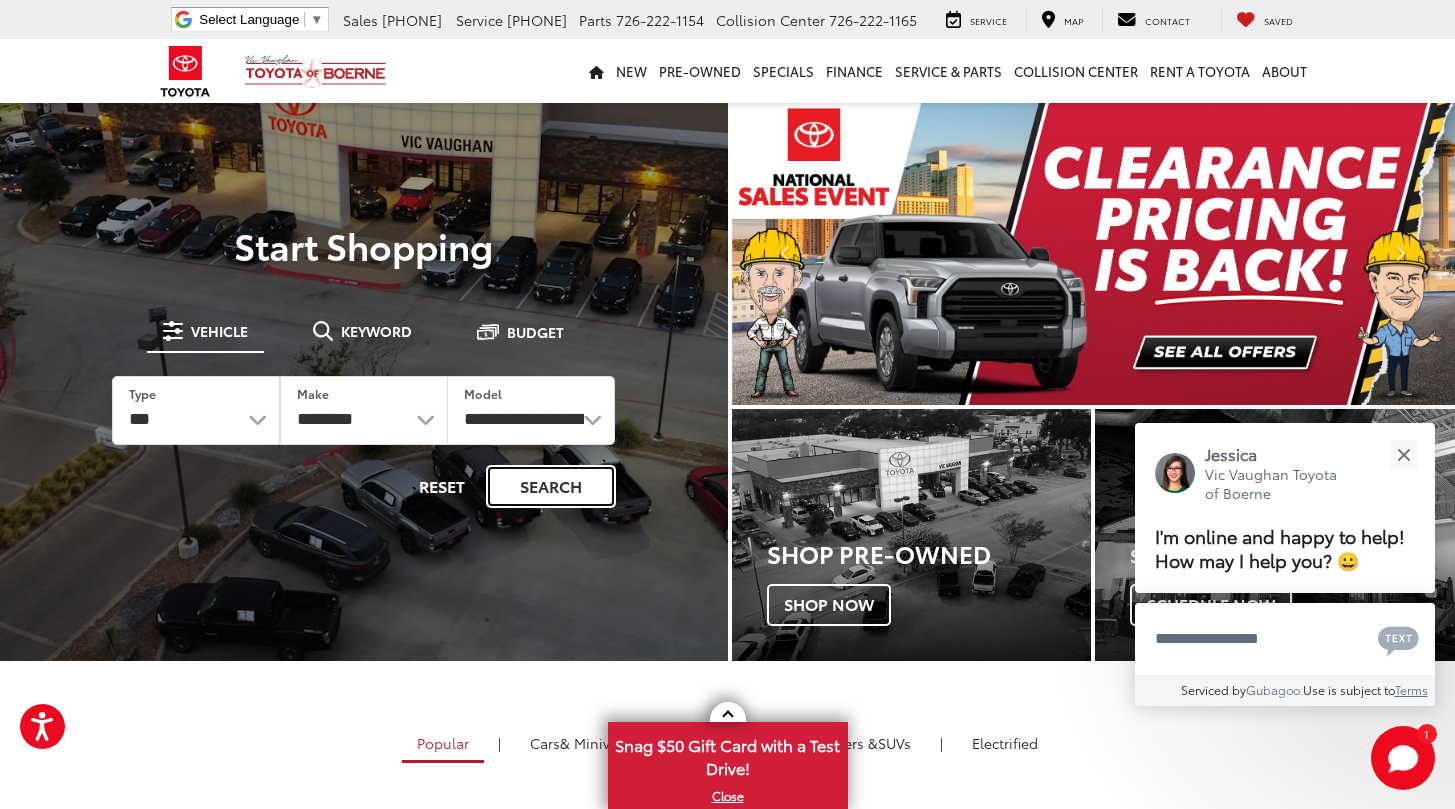 click on "Search" at bounding box center (551, 486) 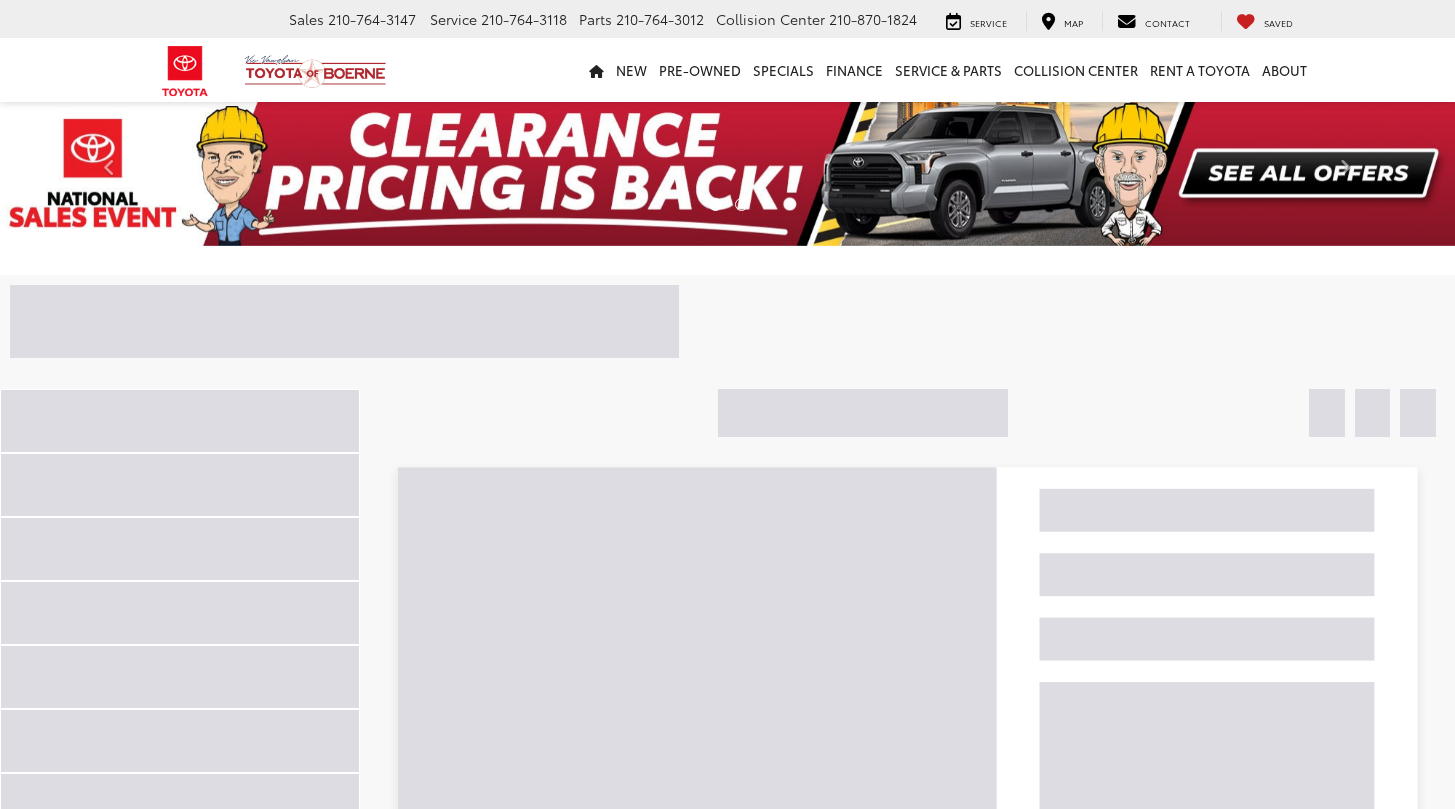 scroll, scrollTop: 0, scrollLeft: 0, axis: both 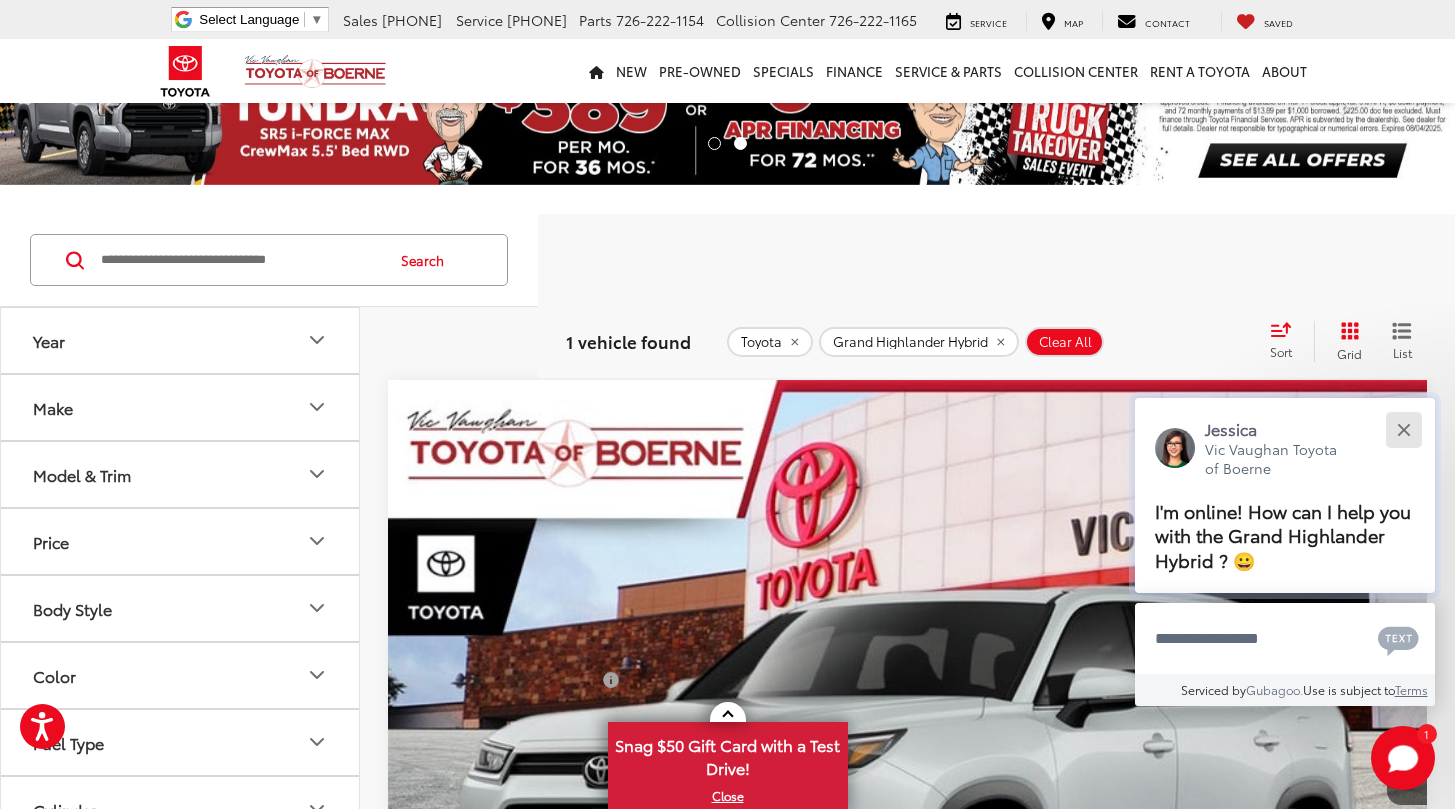 click at bounding box center (1403, 429) 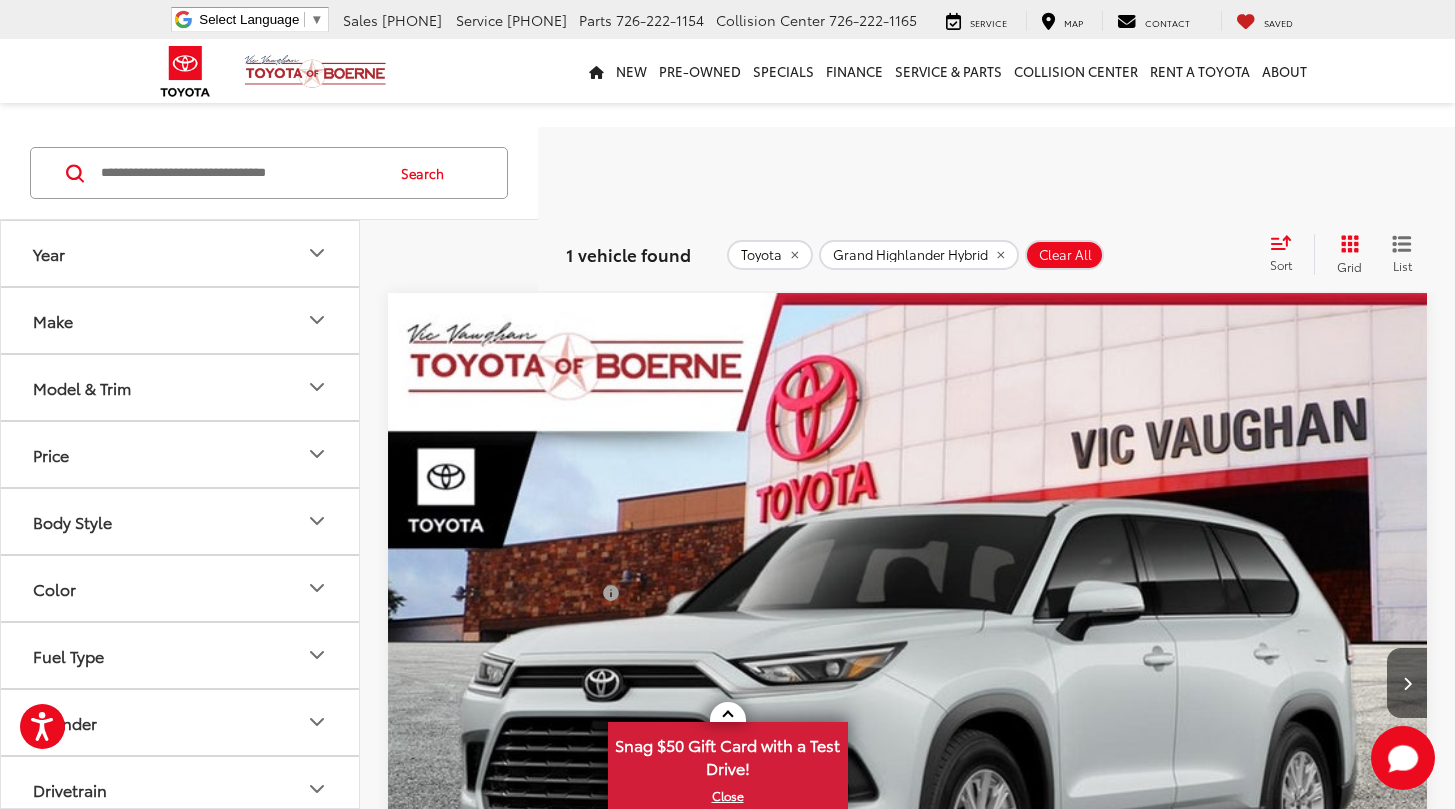 scroll, scrollTop: 149, scrollLeft: 0, axis: vertical 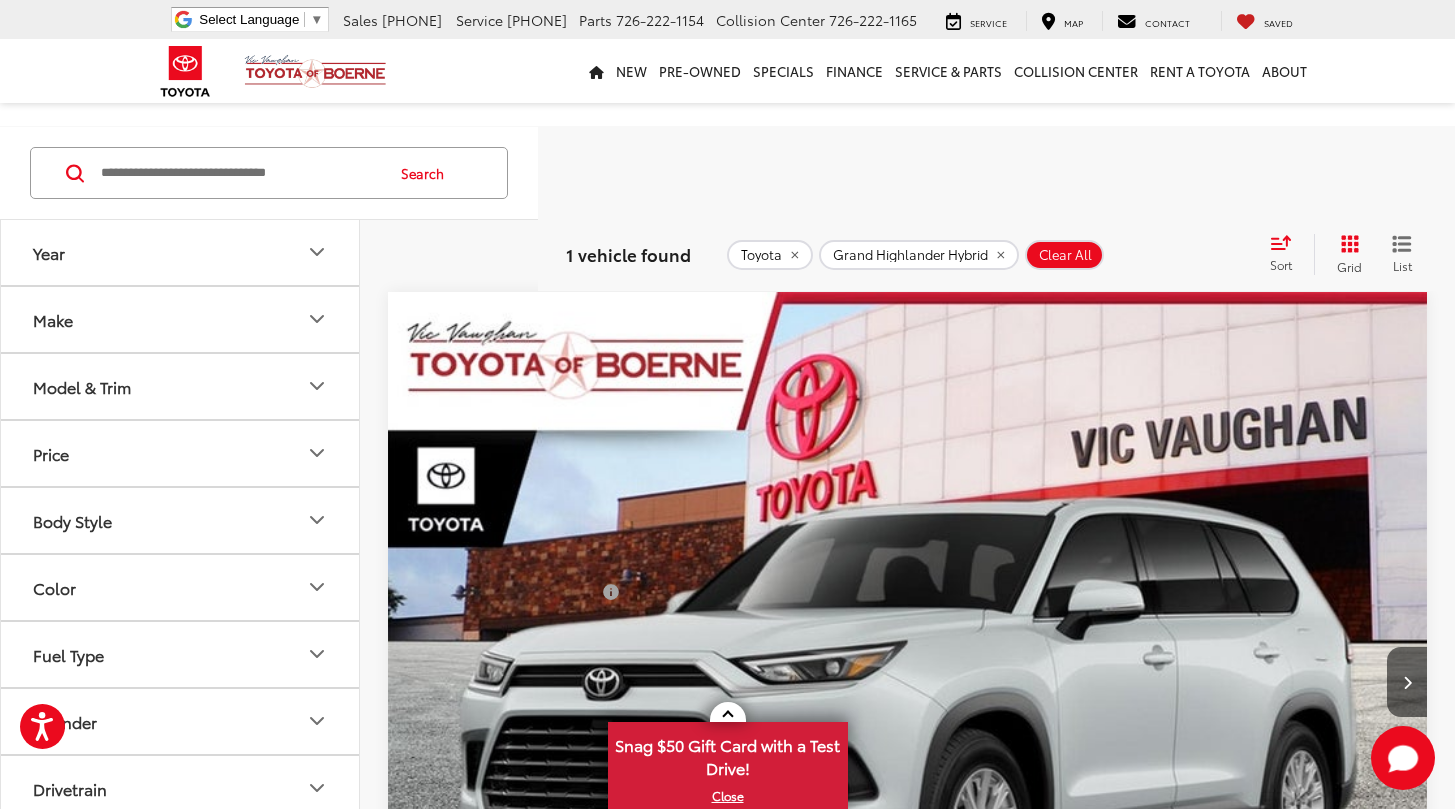 click 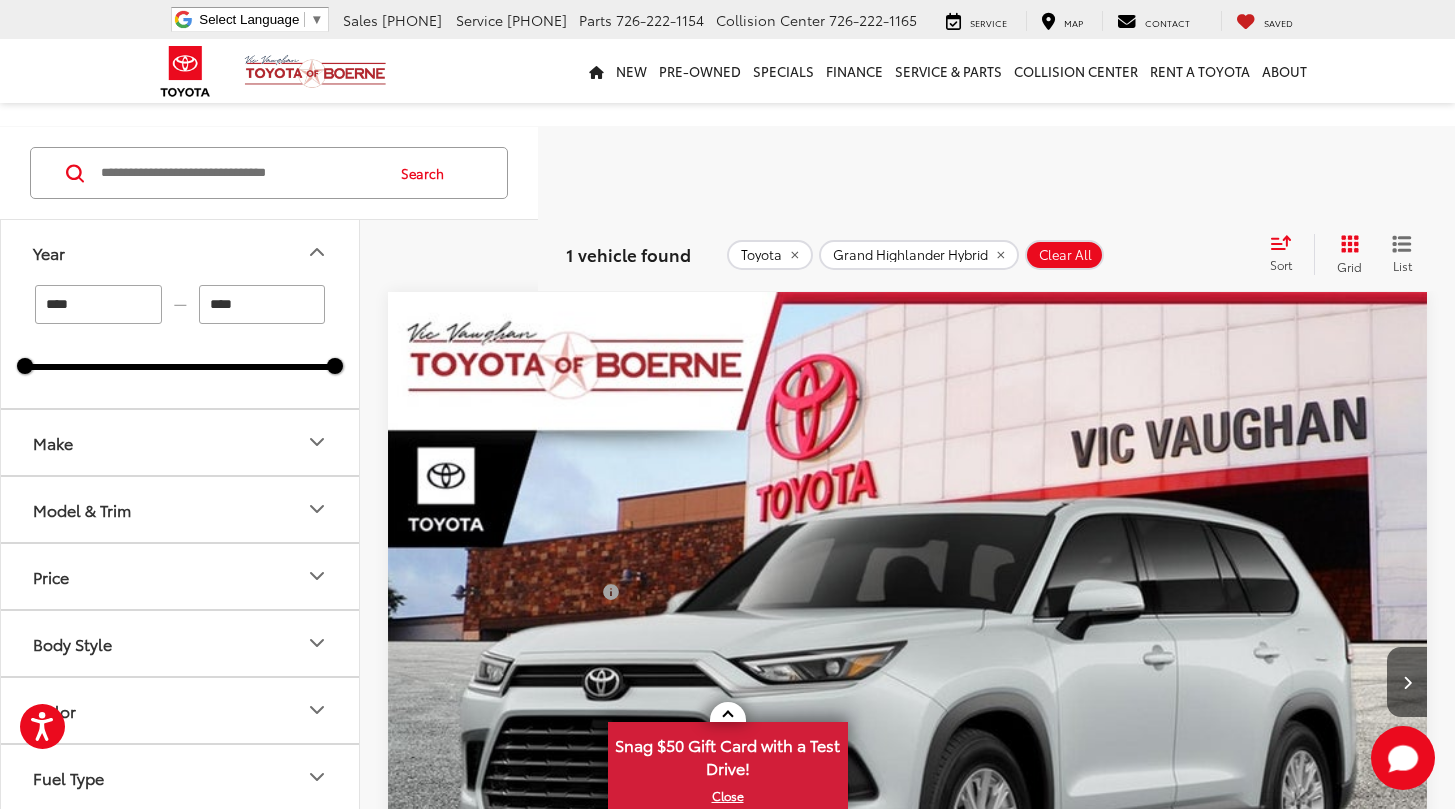 click on "Make" at bounding box center (181, 442) 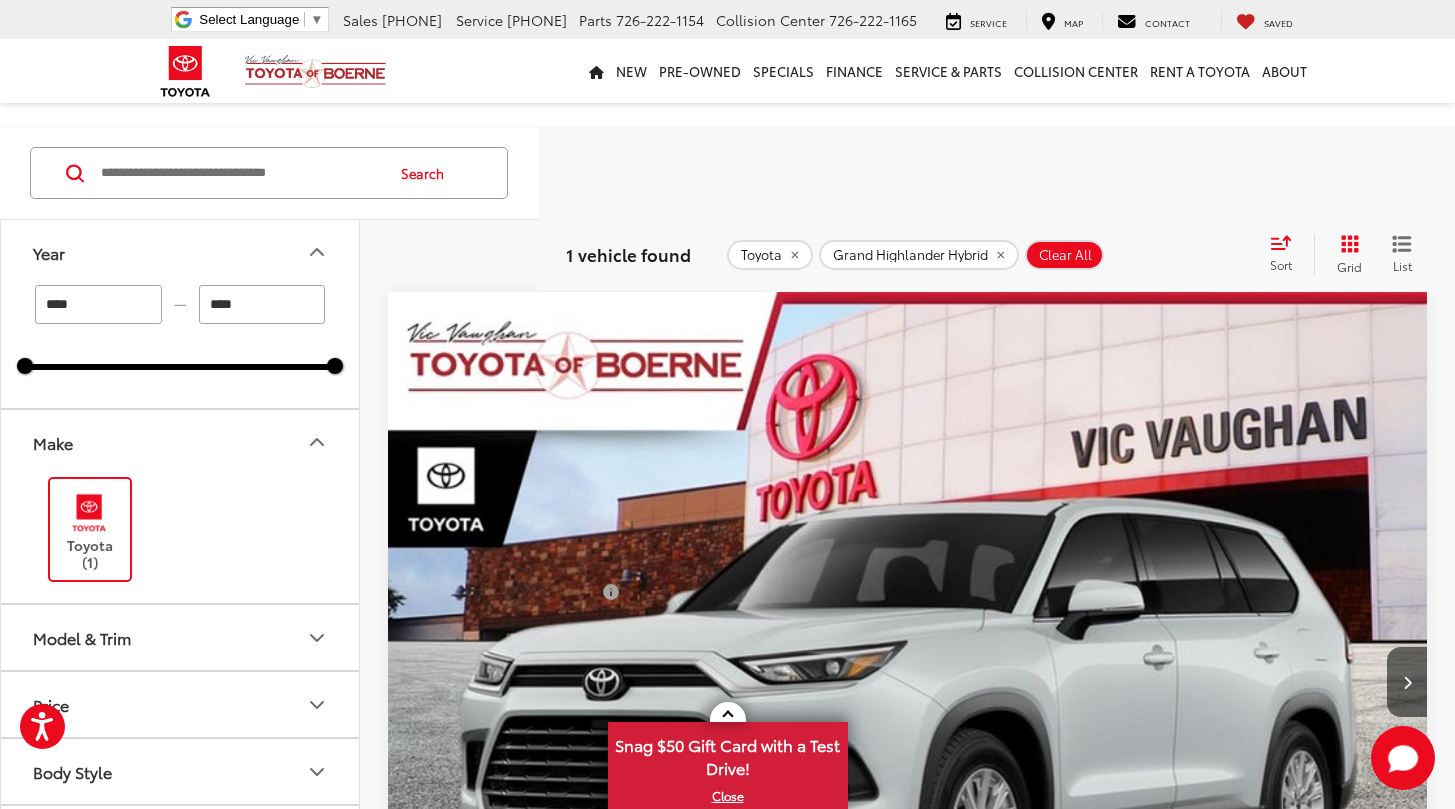 click on "Make" at bounding box center [181, 442] 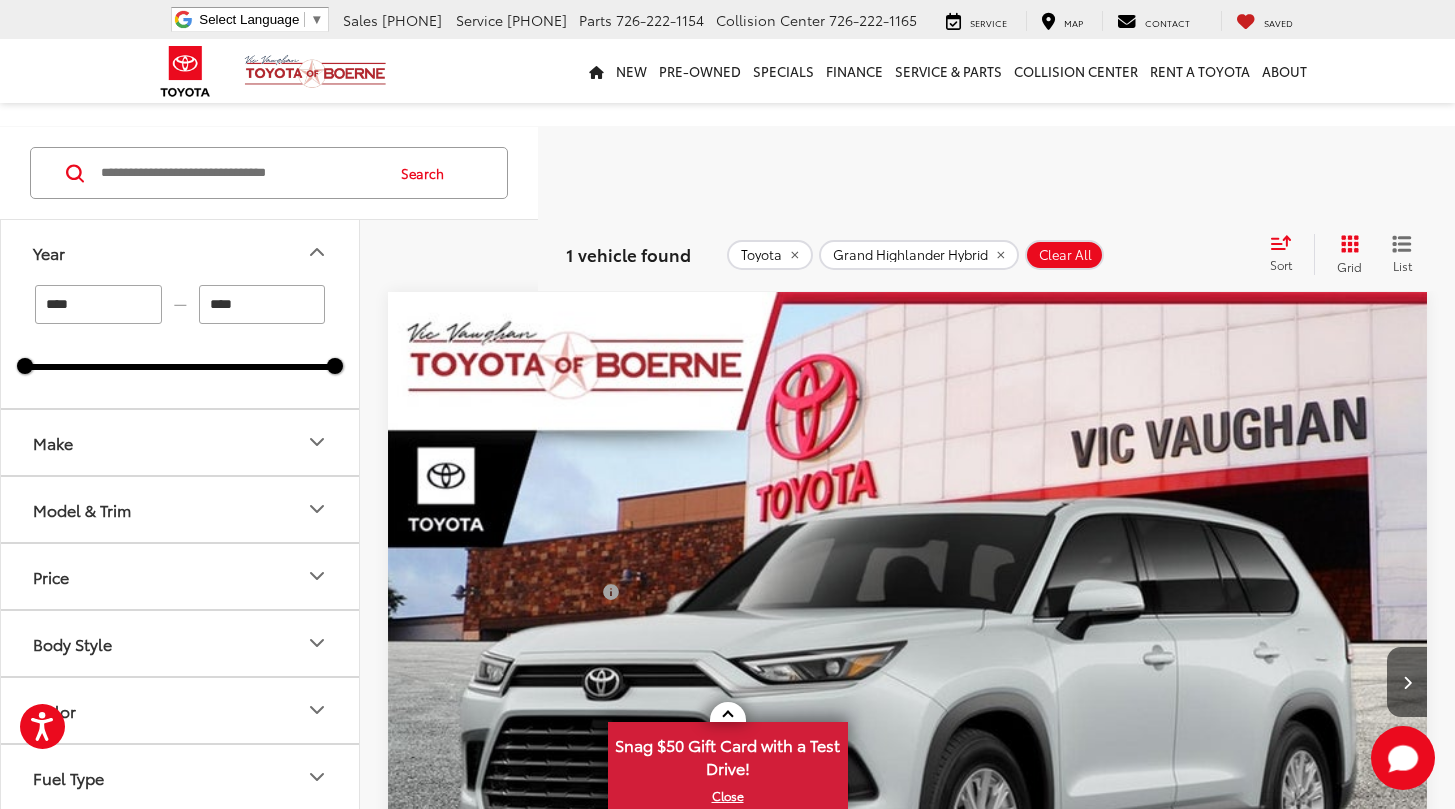 click on "Price" at bounding box center [181, 576] 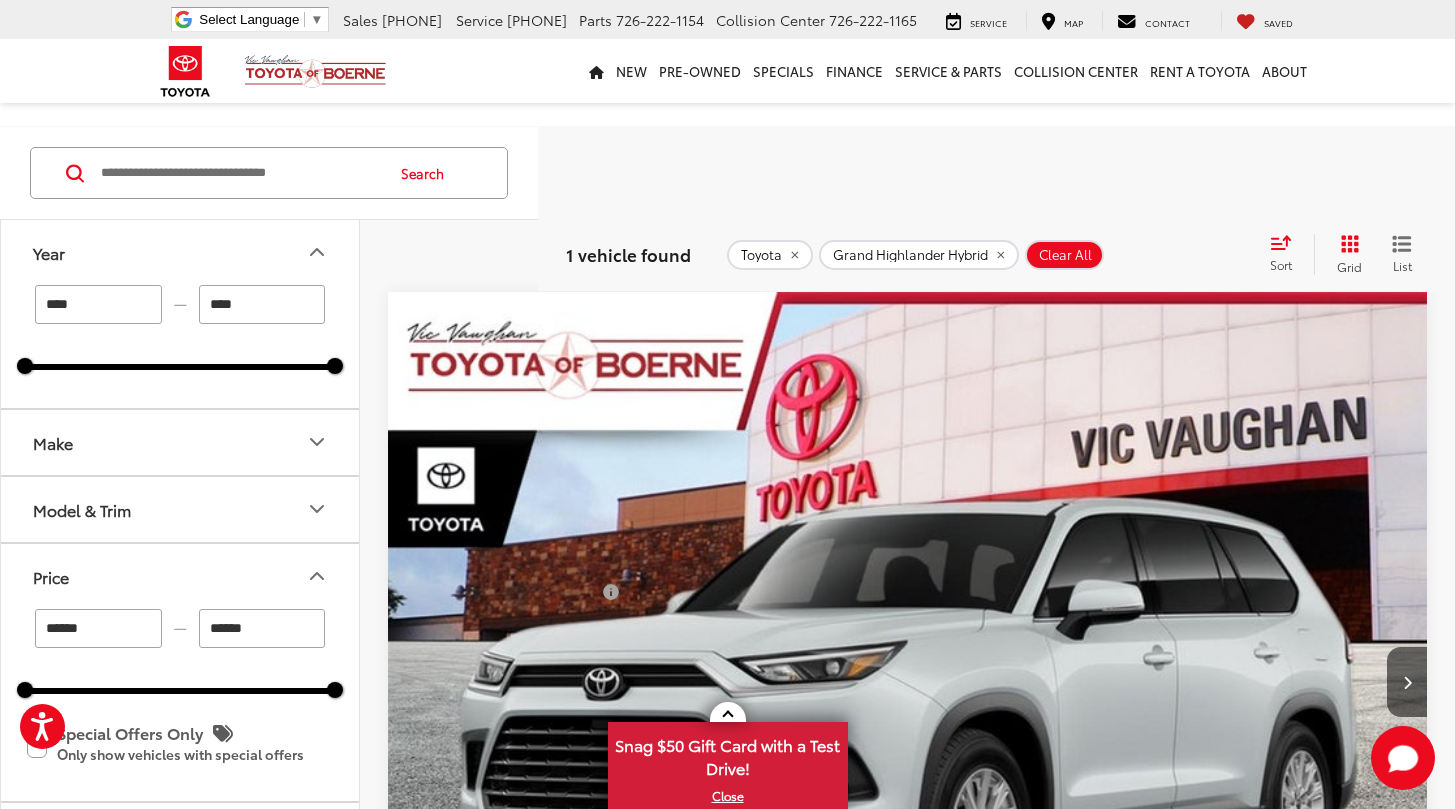 click on "Price" at bounding box center [181, 576] 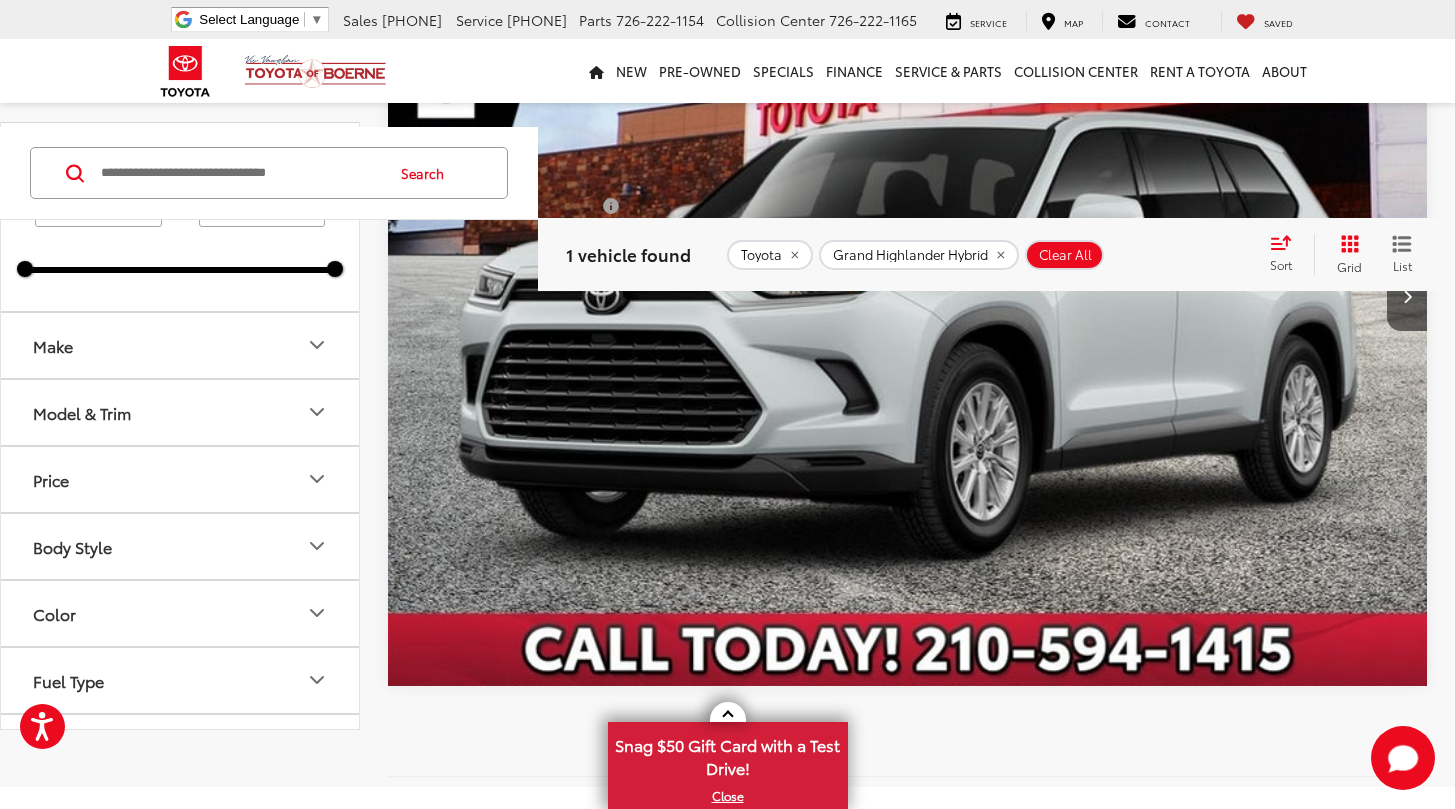 scroll, scrollTop: 533, scrollLeft: 0, axis: vertical 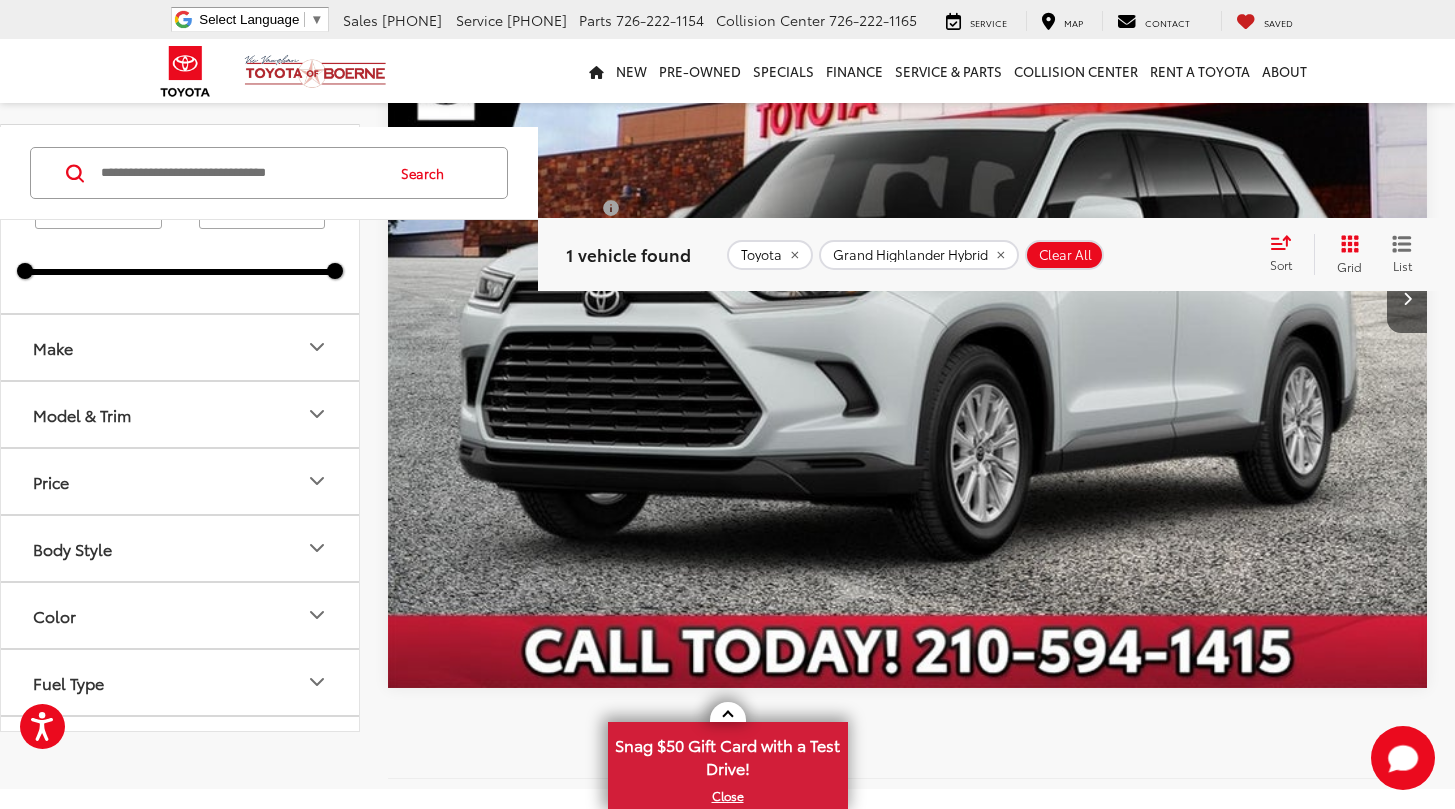 click at bounding box center (908, 299) 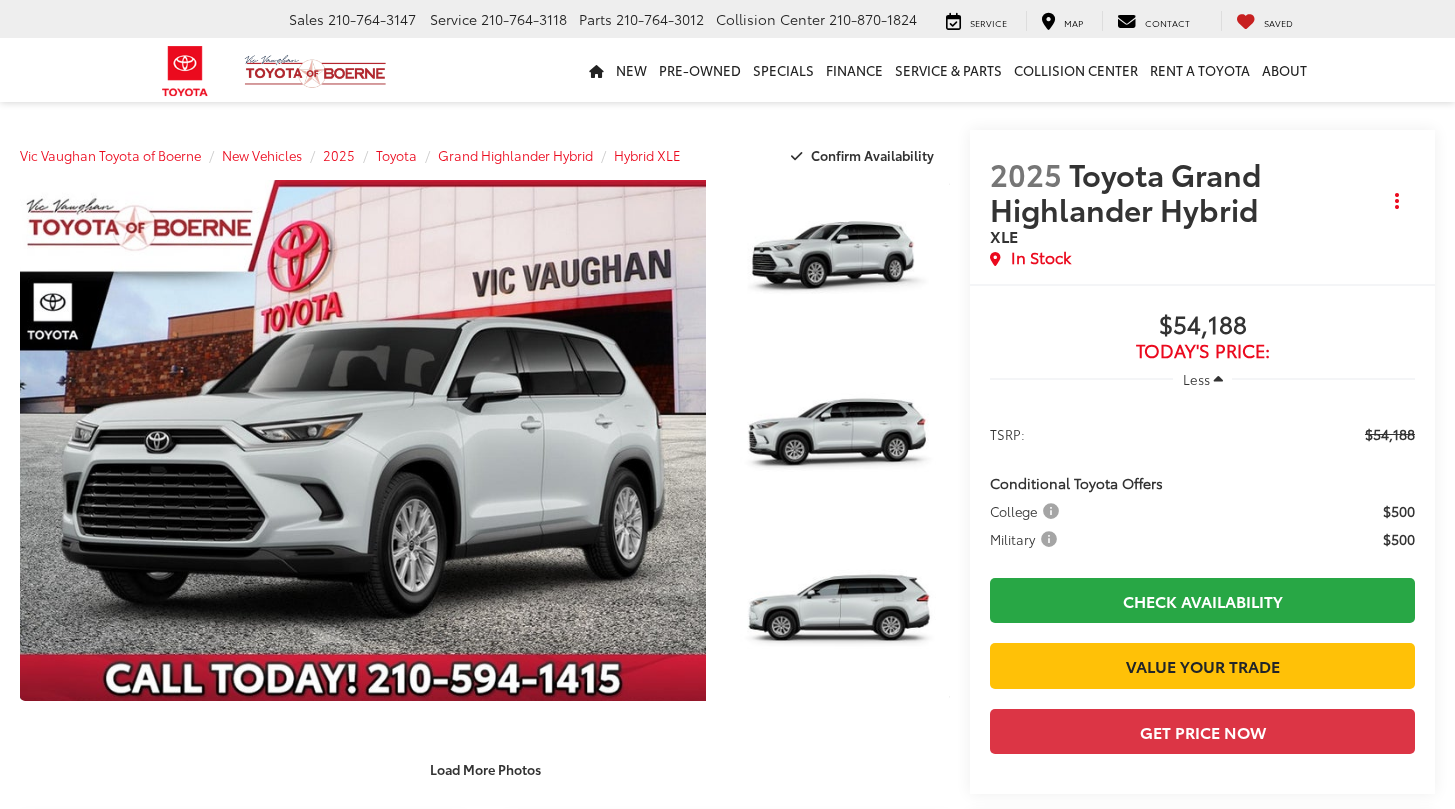 scroll, scrollTop: 0, scrollLeft: 0, axis: both 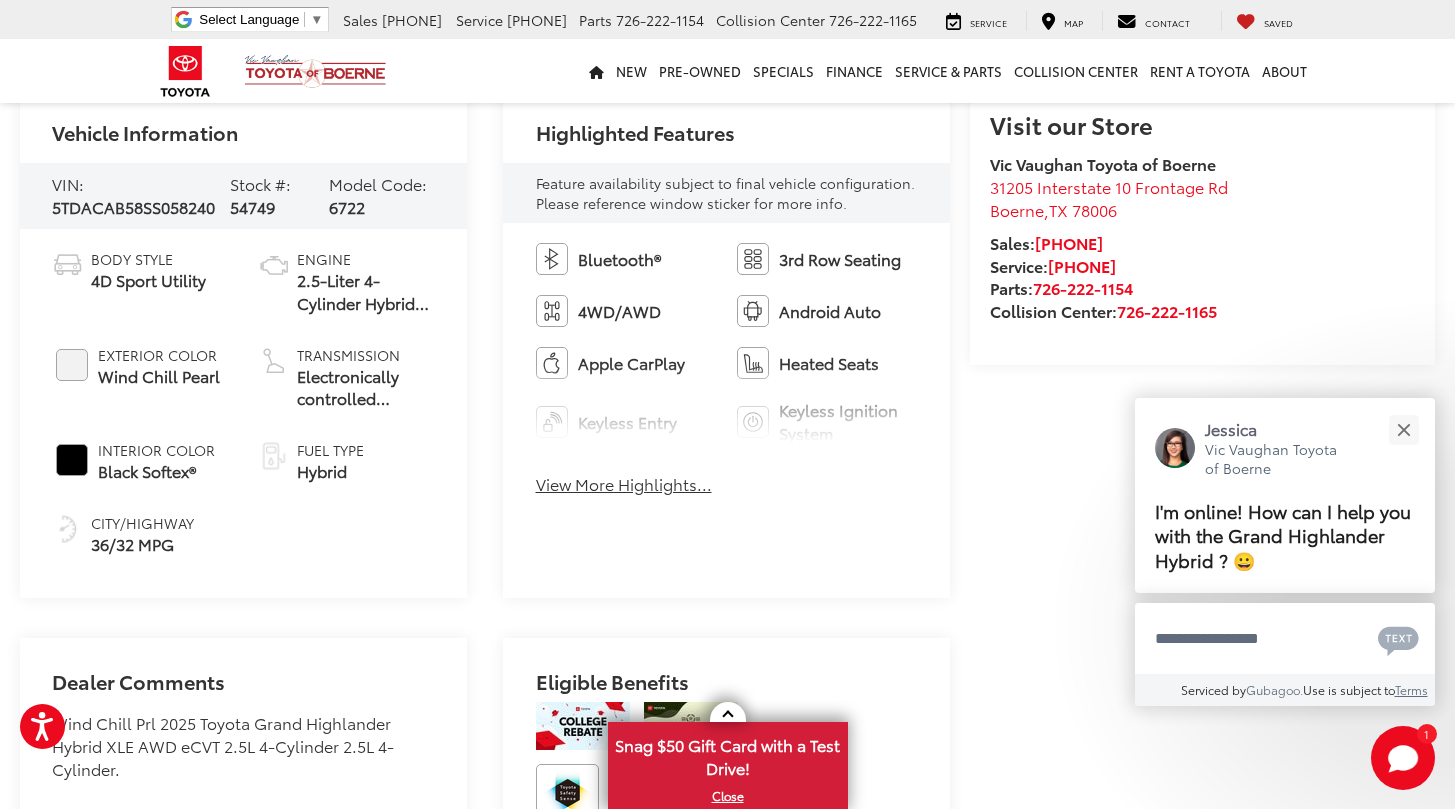 click on "View More Highlights..." at bounding box center [624, 484] 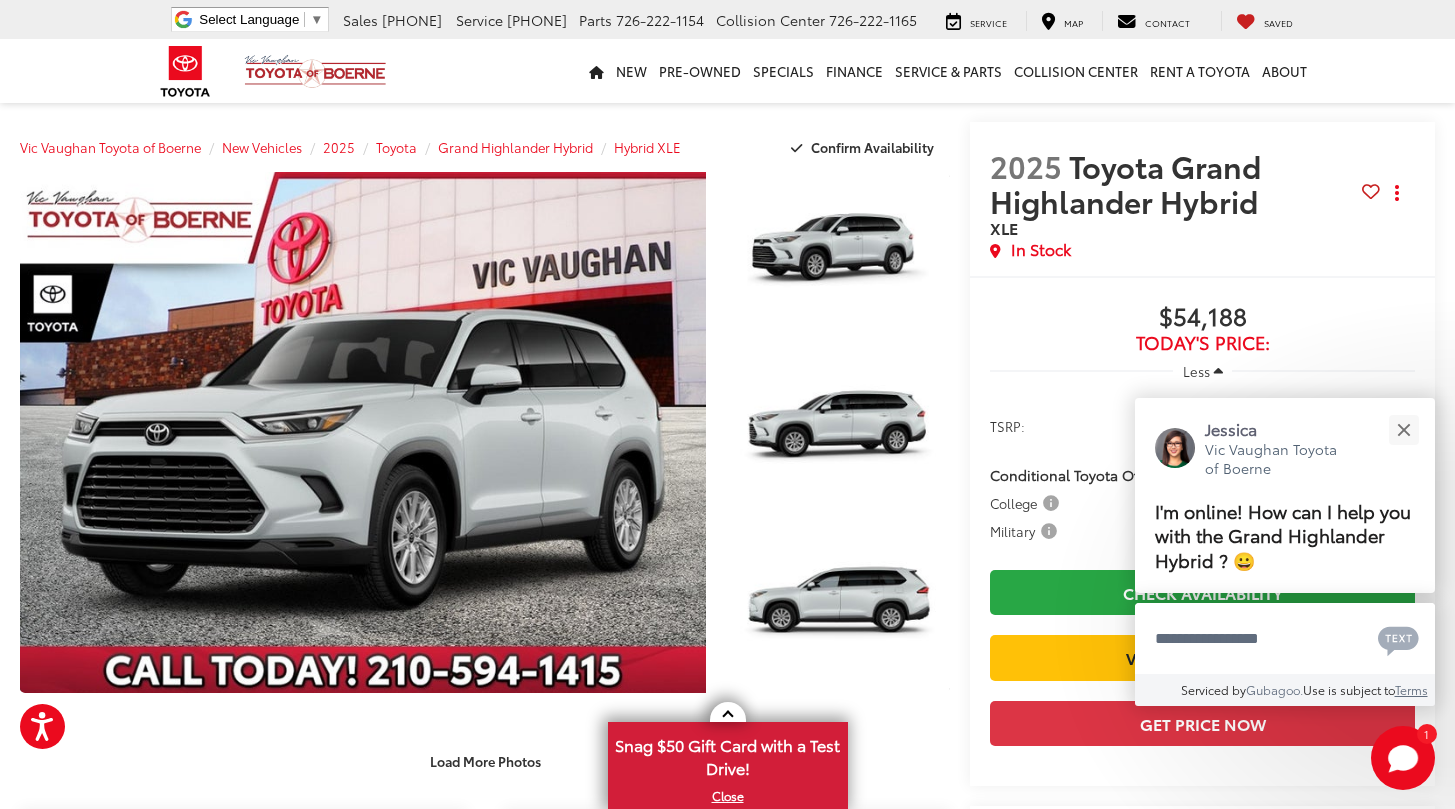 scroll, scrollTop: 0, scrollLeft: 0, axis: both 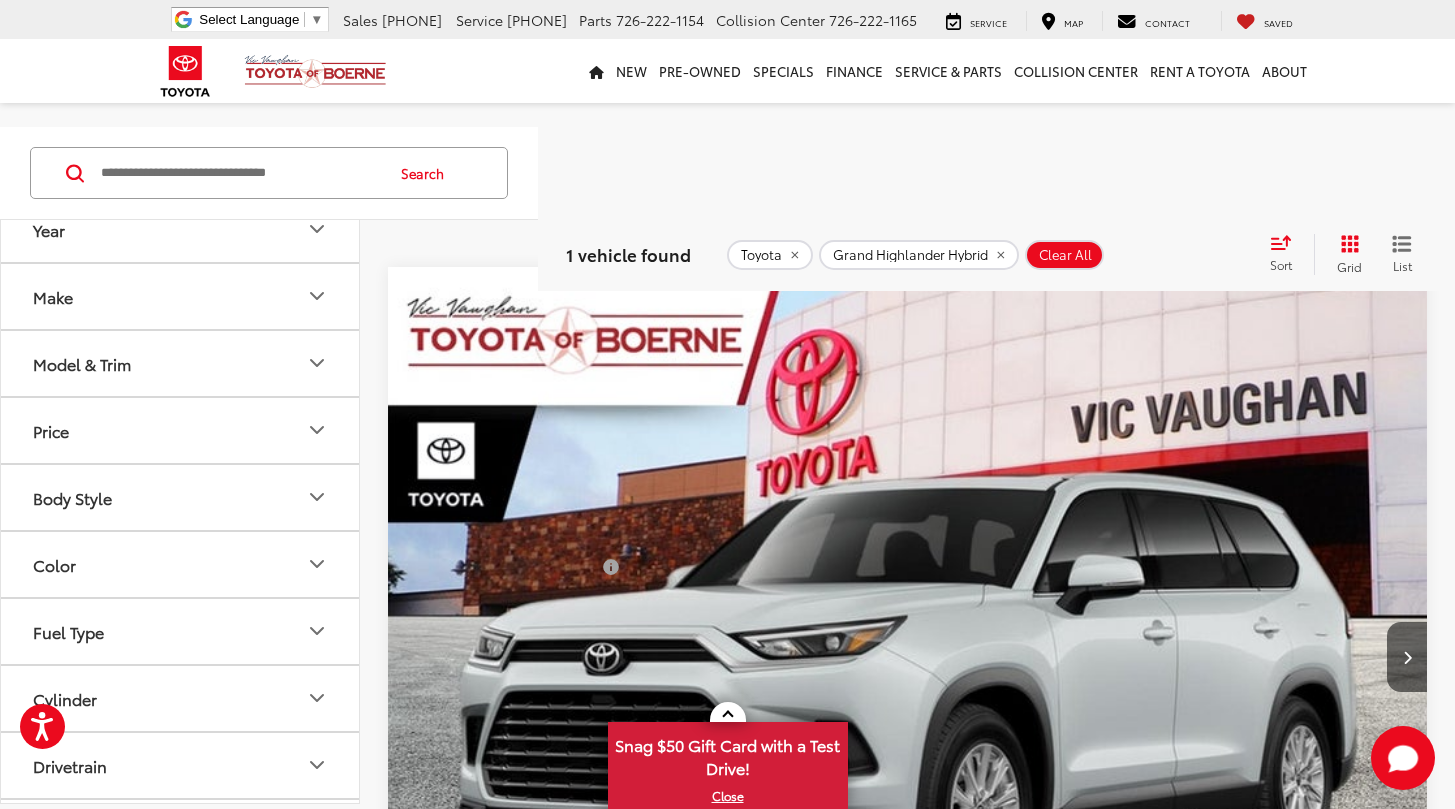click on "Make" at bounding box center [181, 295] 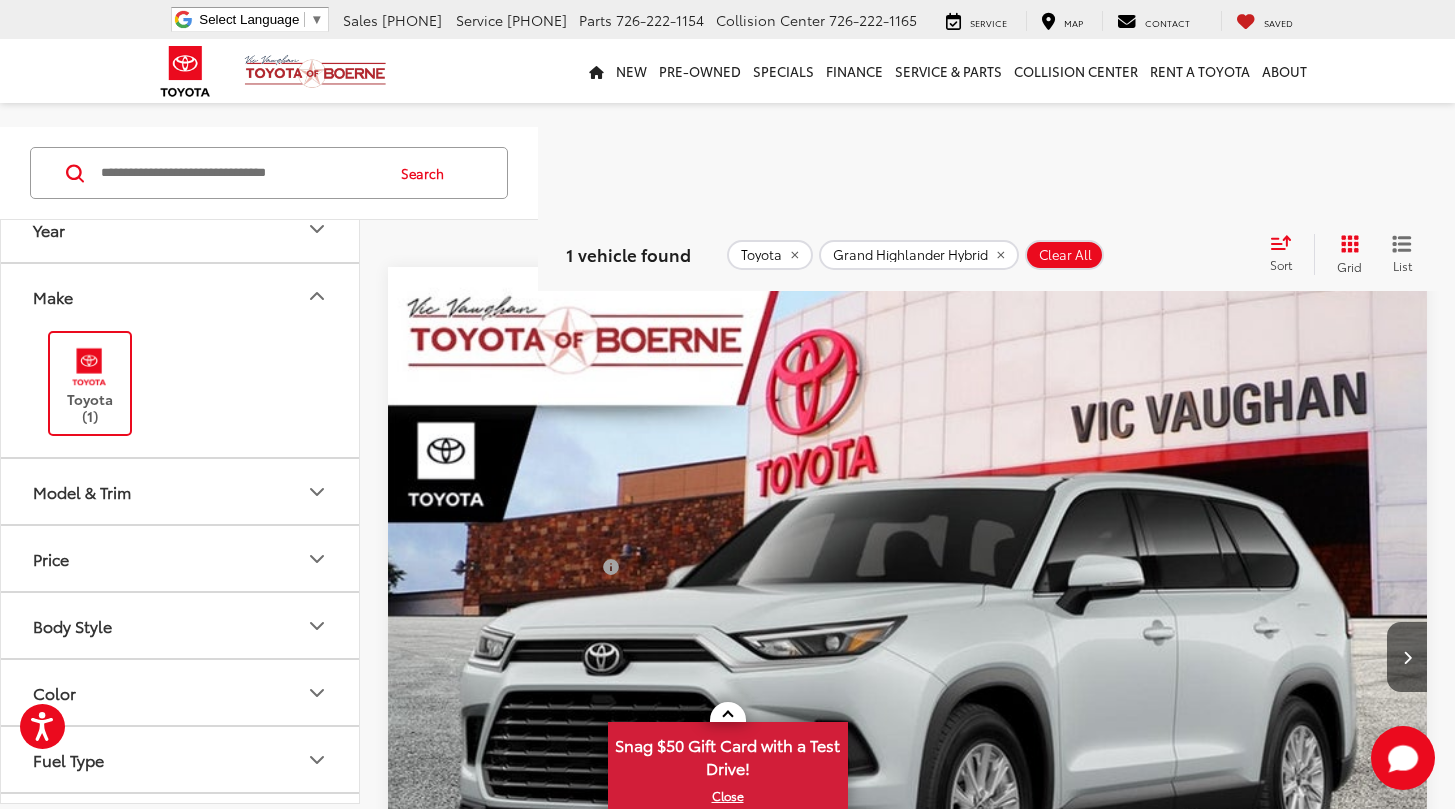 click on "Make" at bounding box center (181, 295) 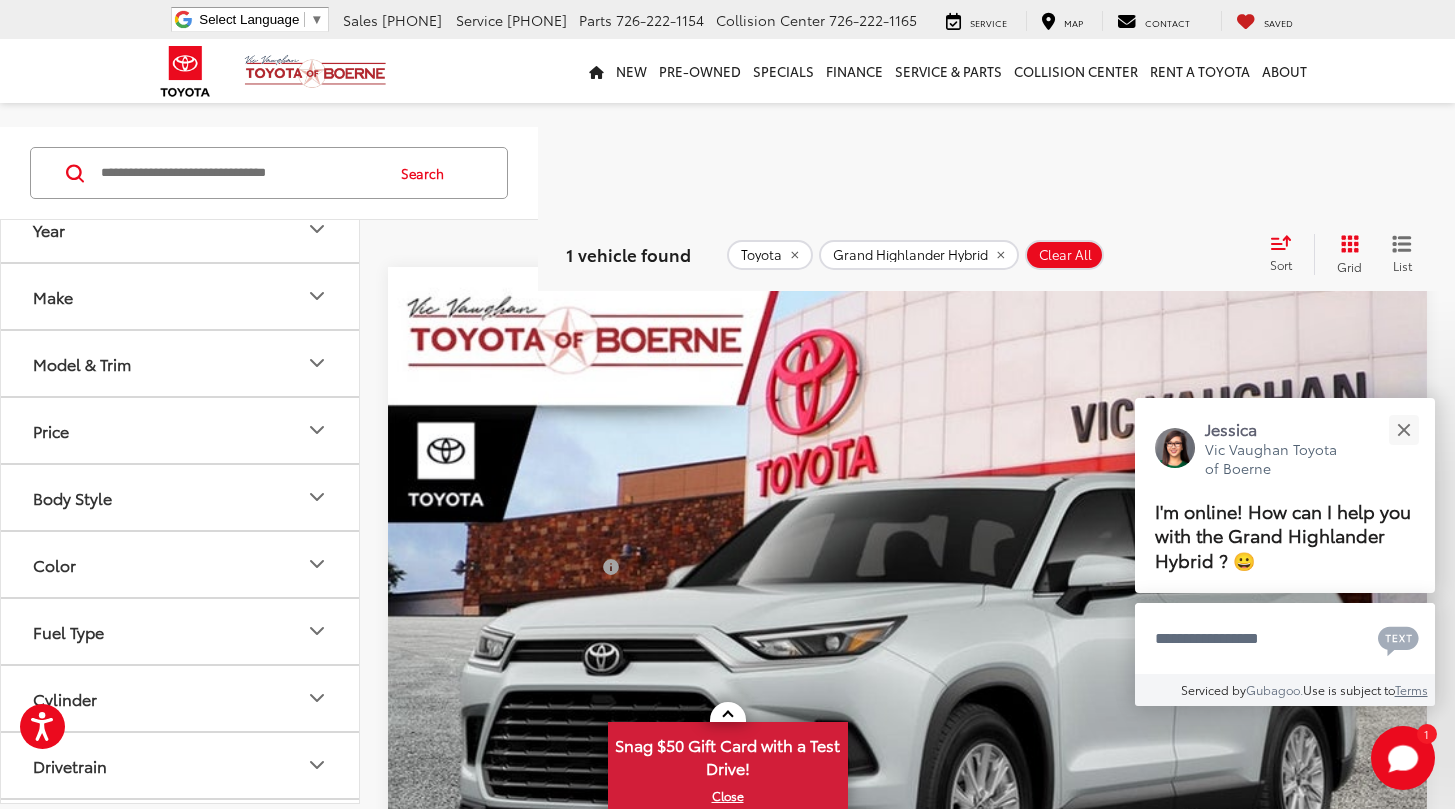 click on "Model & Trim" at bounding box center (82, 362) 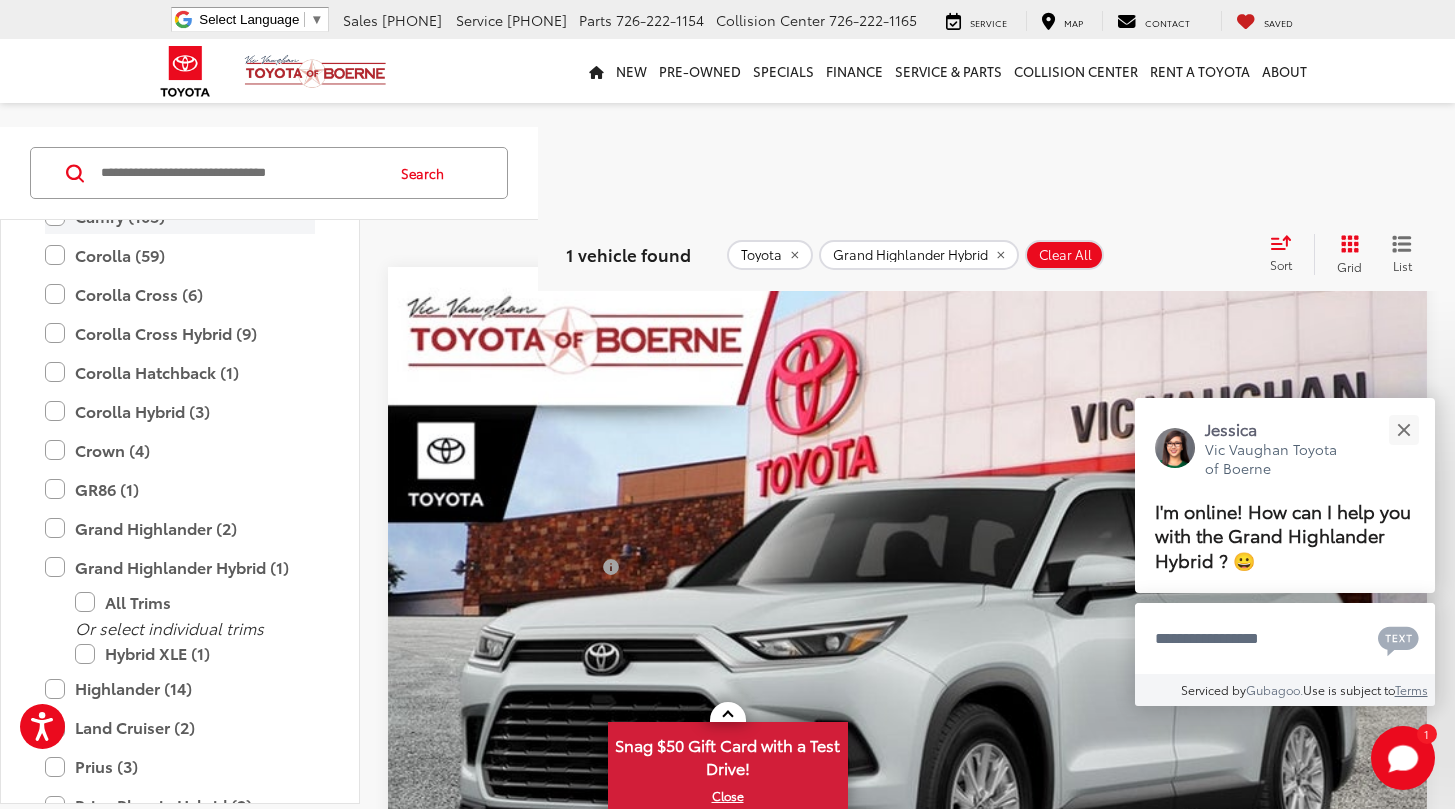 scroll, scrollTop: 338, scrollLeft: 0, axis: vertical 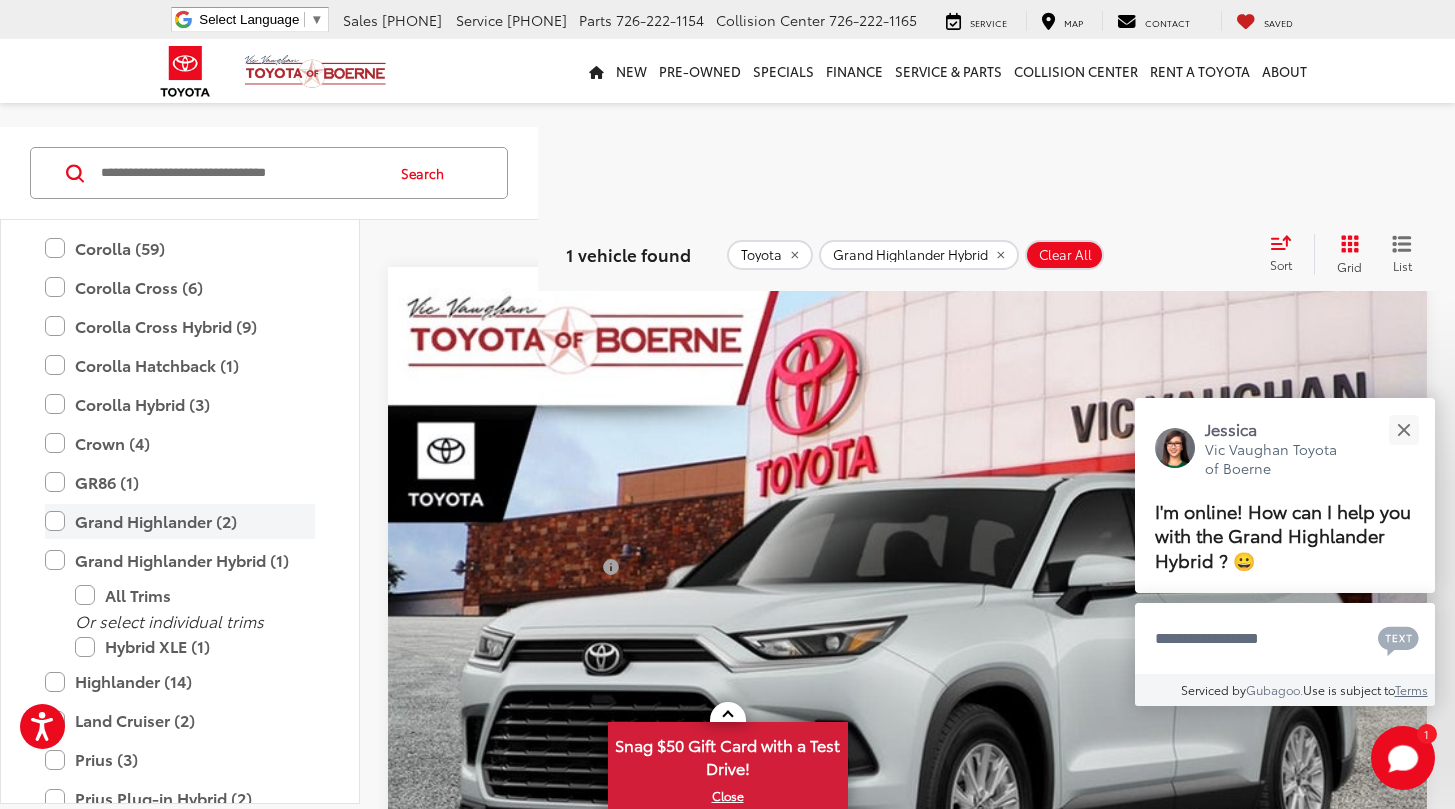 click on "Grand Highlander (2)" at bounding box center [180, 520] 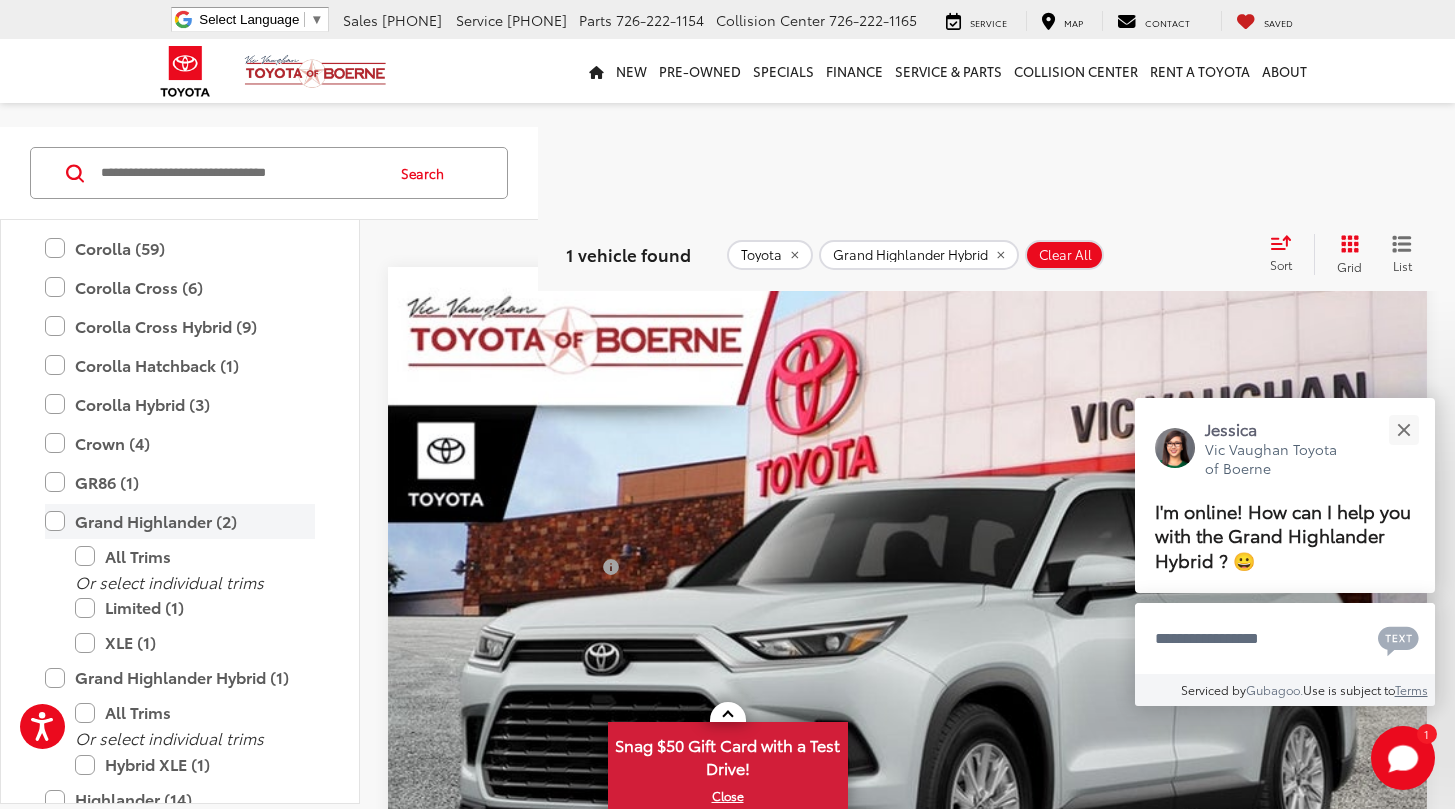 scroll, scrollTop: 148, scrollLeft: 0, axis: vertical 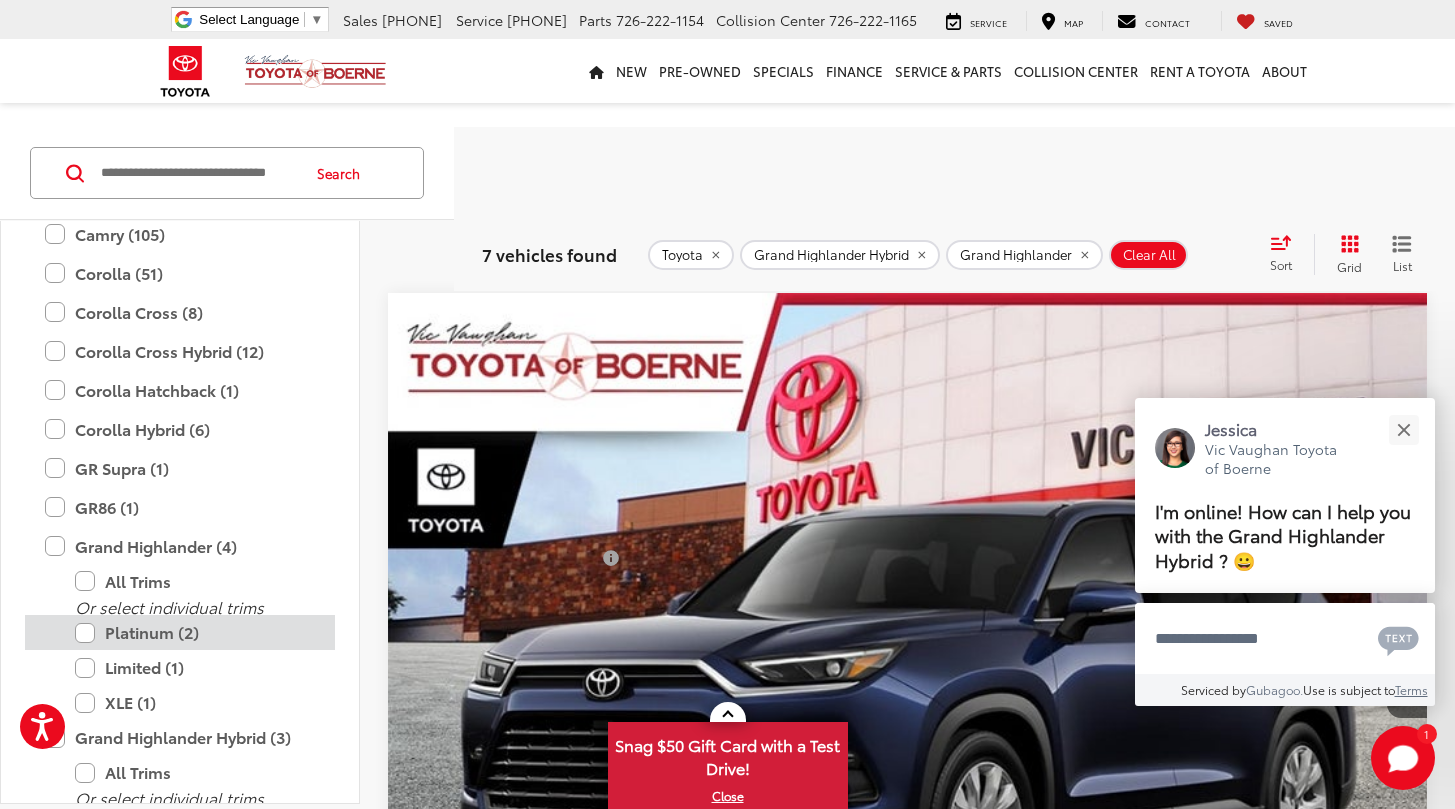 click on "Platinum (2)" at bounding box center (195, 633) 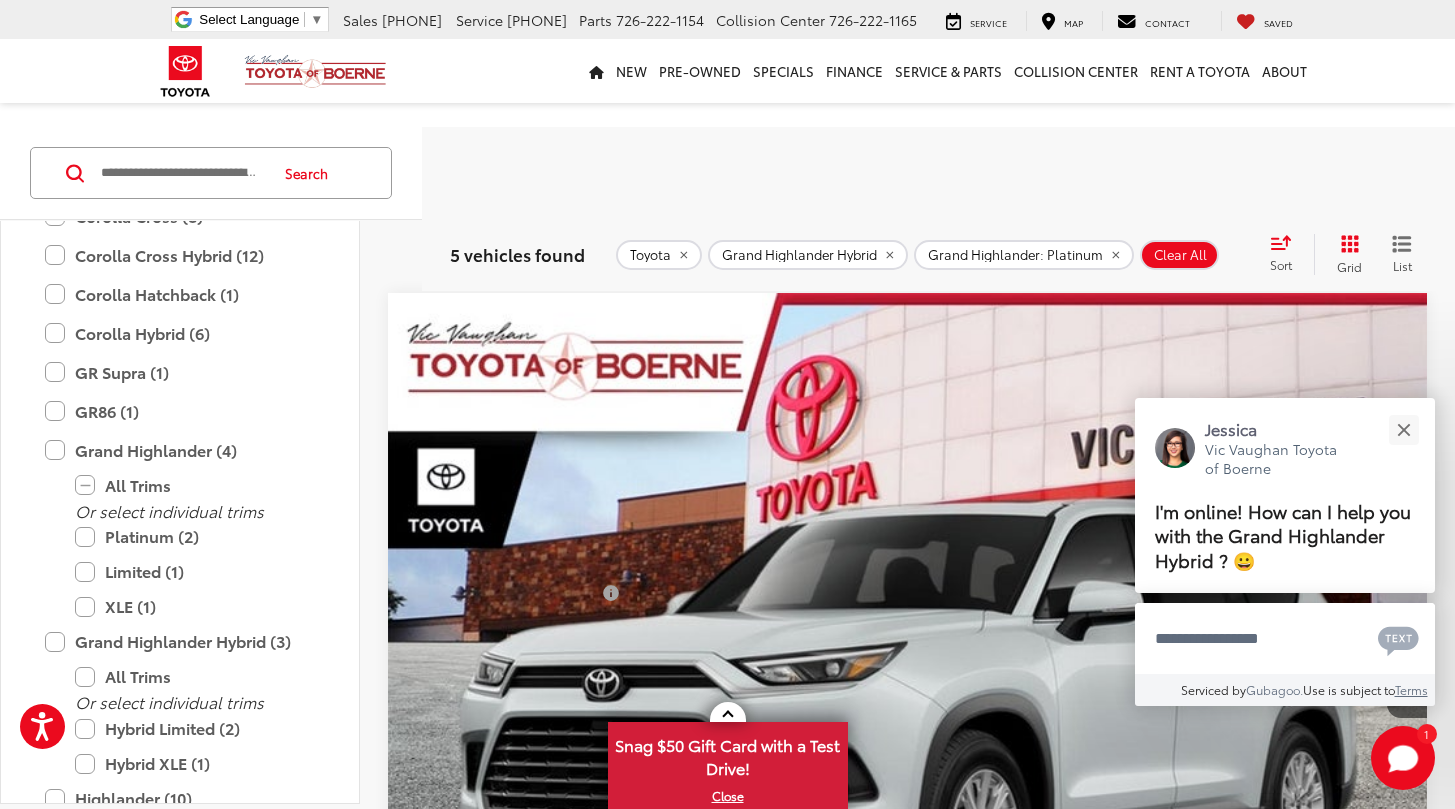 scroll, scrollTop: 488, scrollLeft: 0, axis: vertical 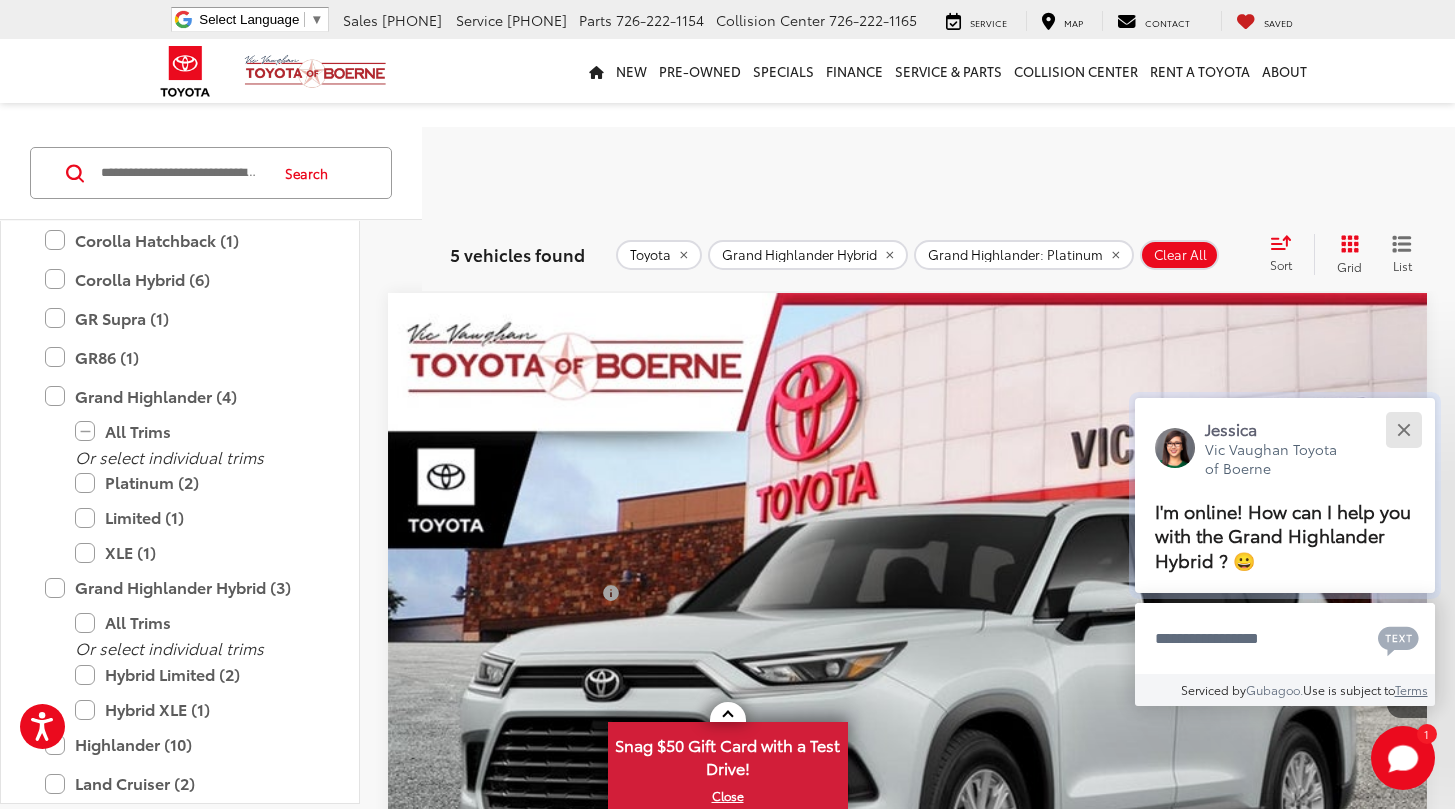 click at bounding box center (1403, 429) 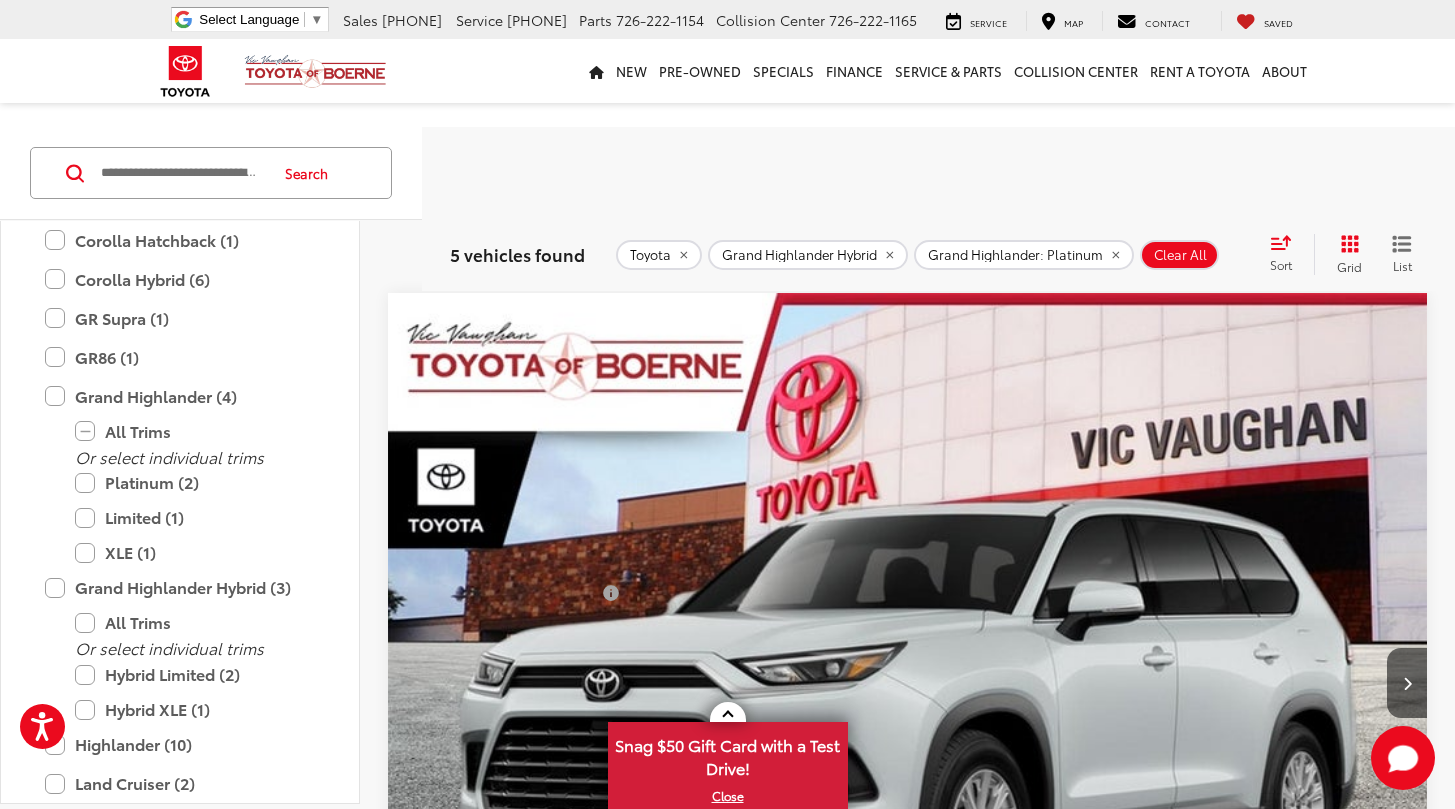 click at bounding box center [908, 684] 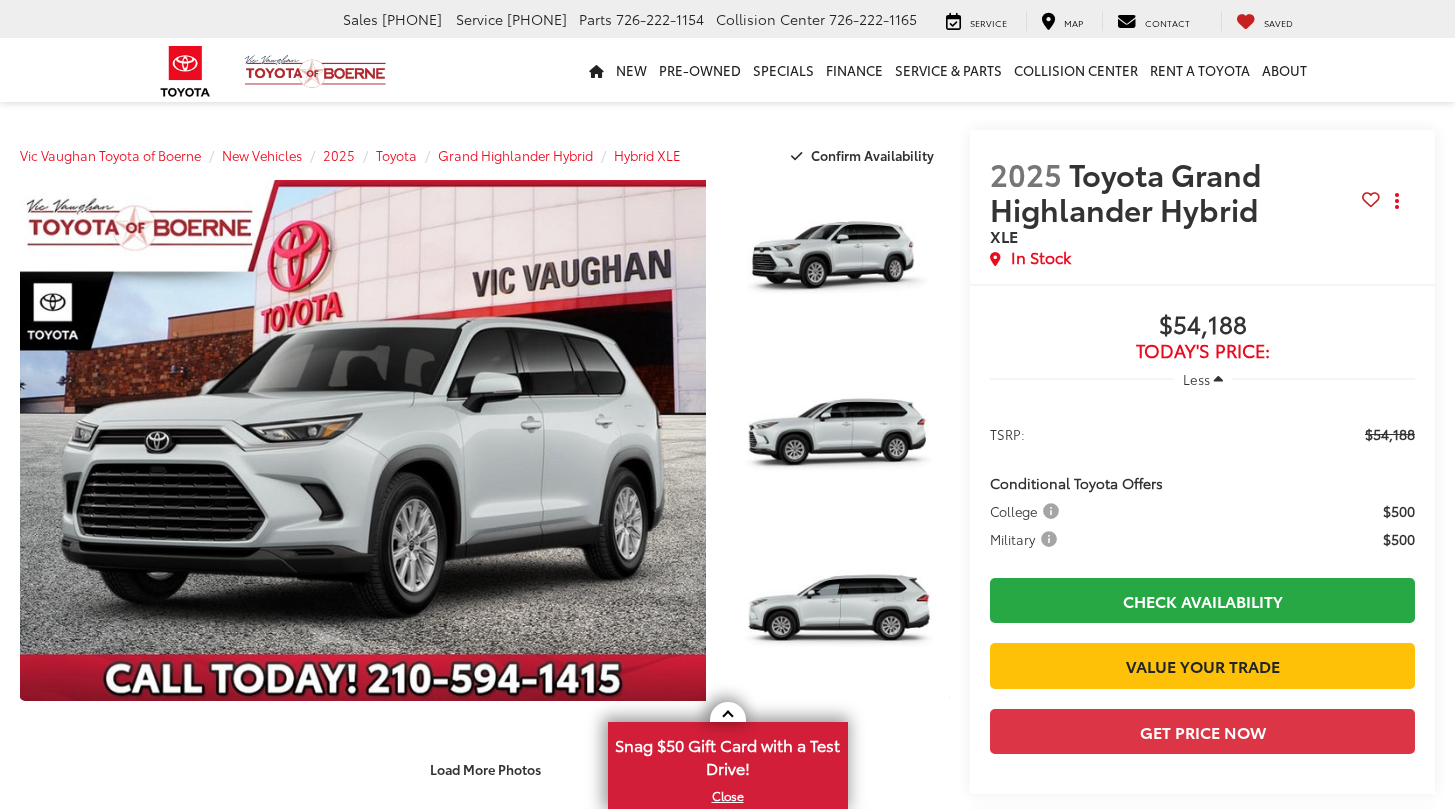 scroll, scrollTop: 0, scrollLeft: 0, axis: both 